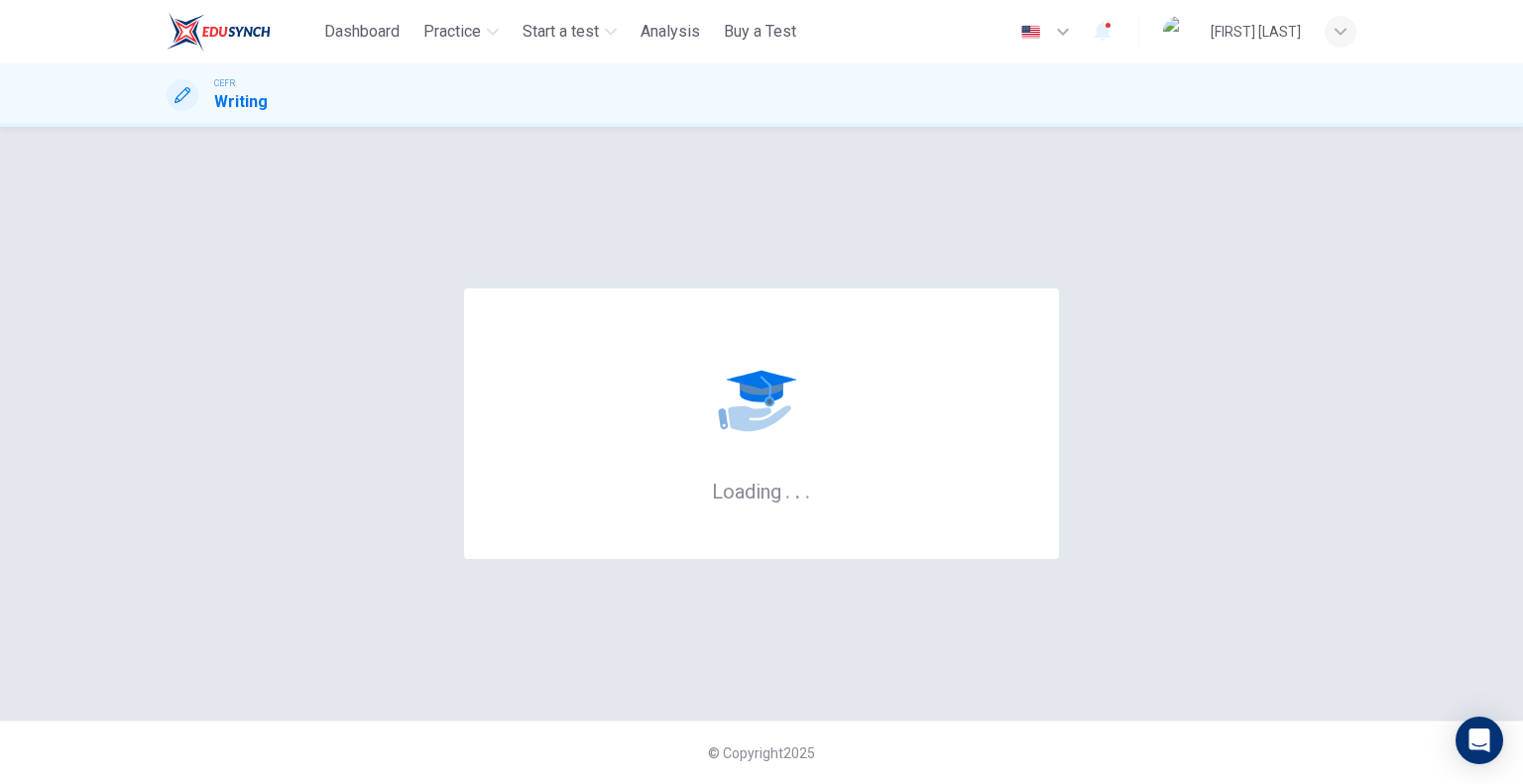 scroll, scrollTop: 0, scrollLeft: 0, axis: both 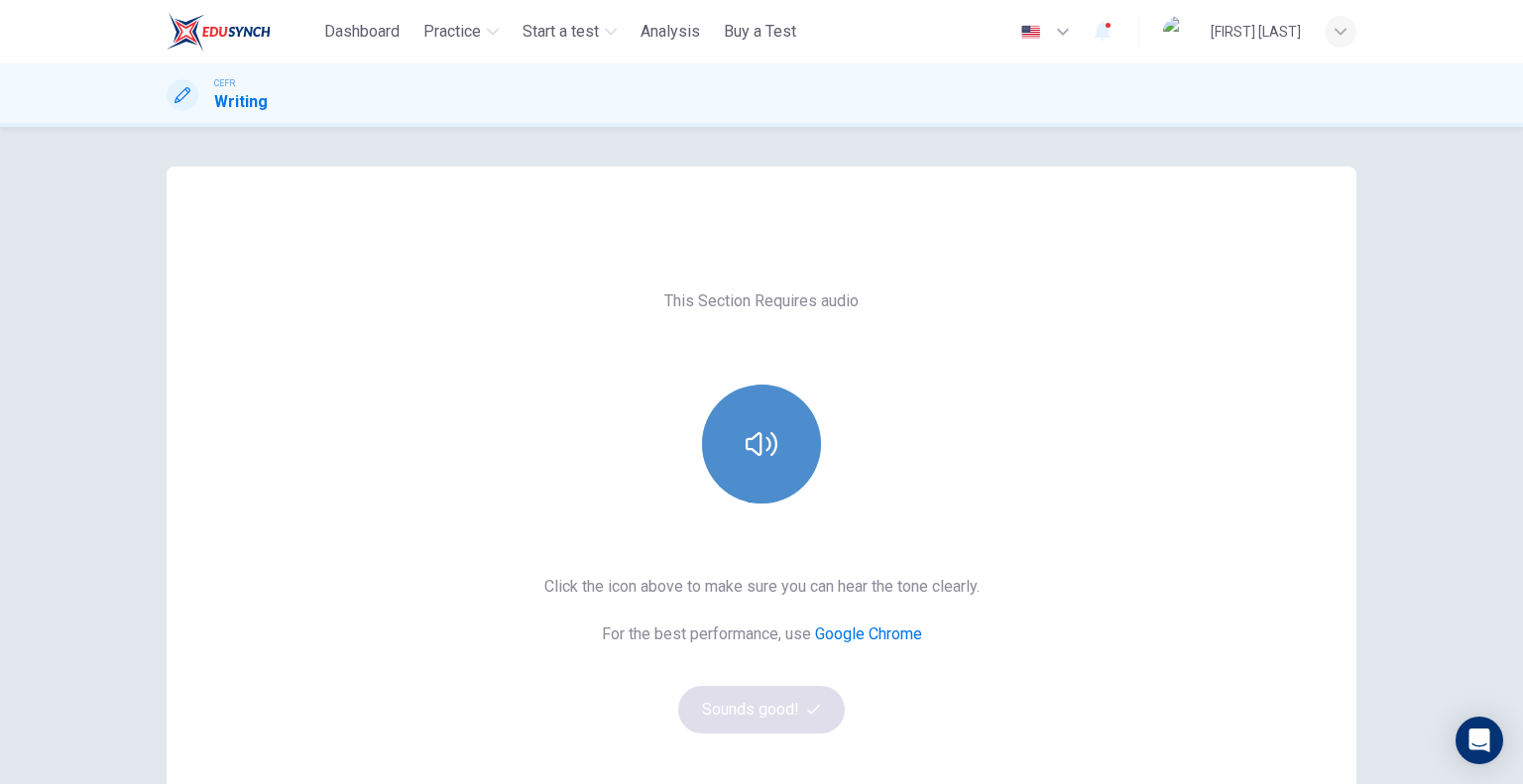 drag, startPoint x: 635, startPoint y: 465, endPoint x: 776, endPoint y: 403, distance: 154.02922 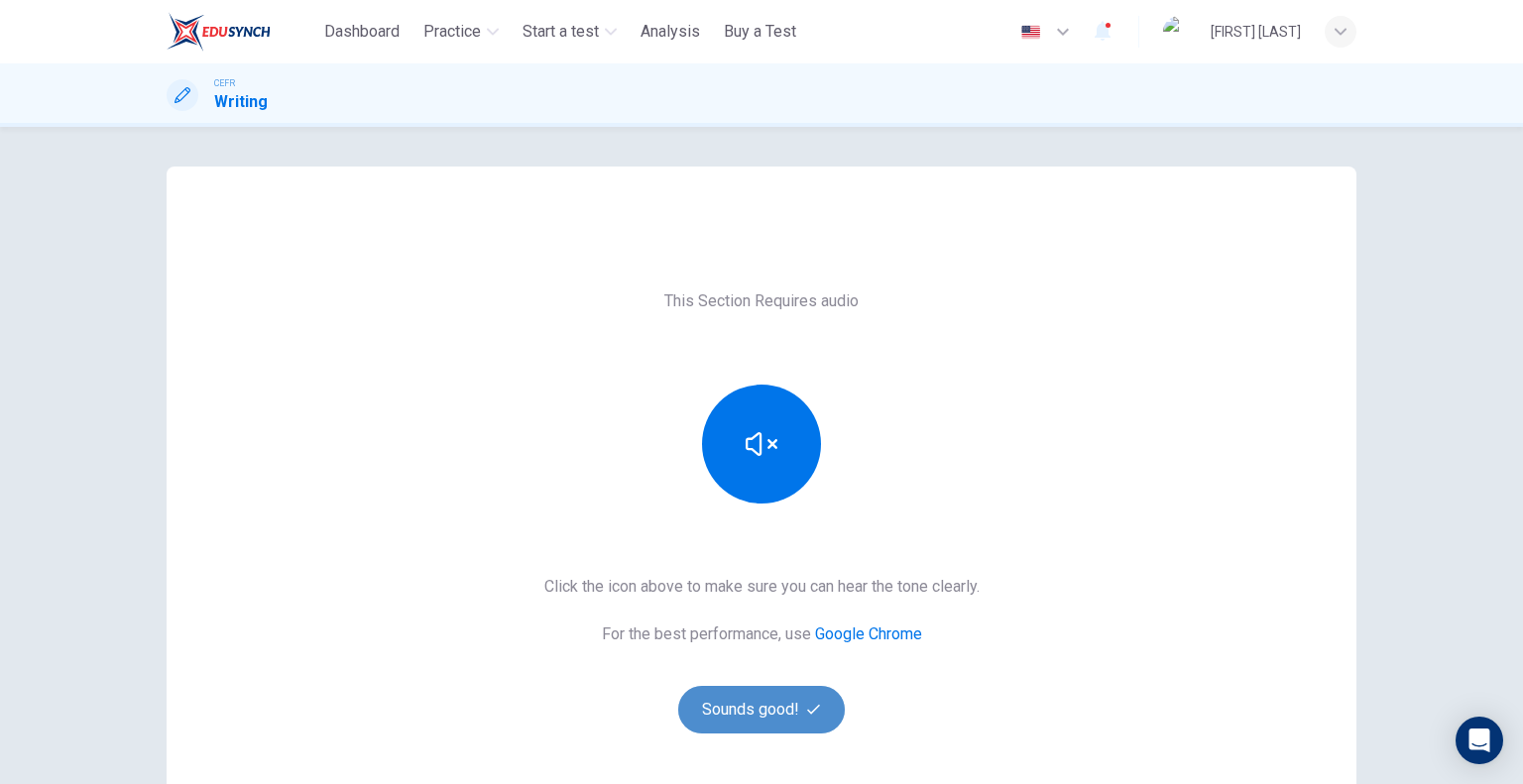 click on "Sounds good!" at bounding box center (762, 710) 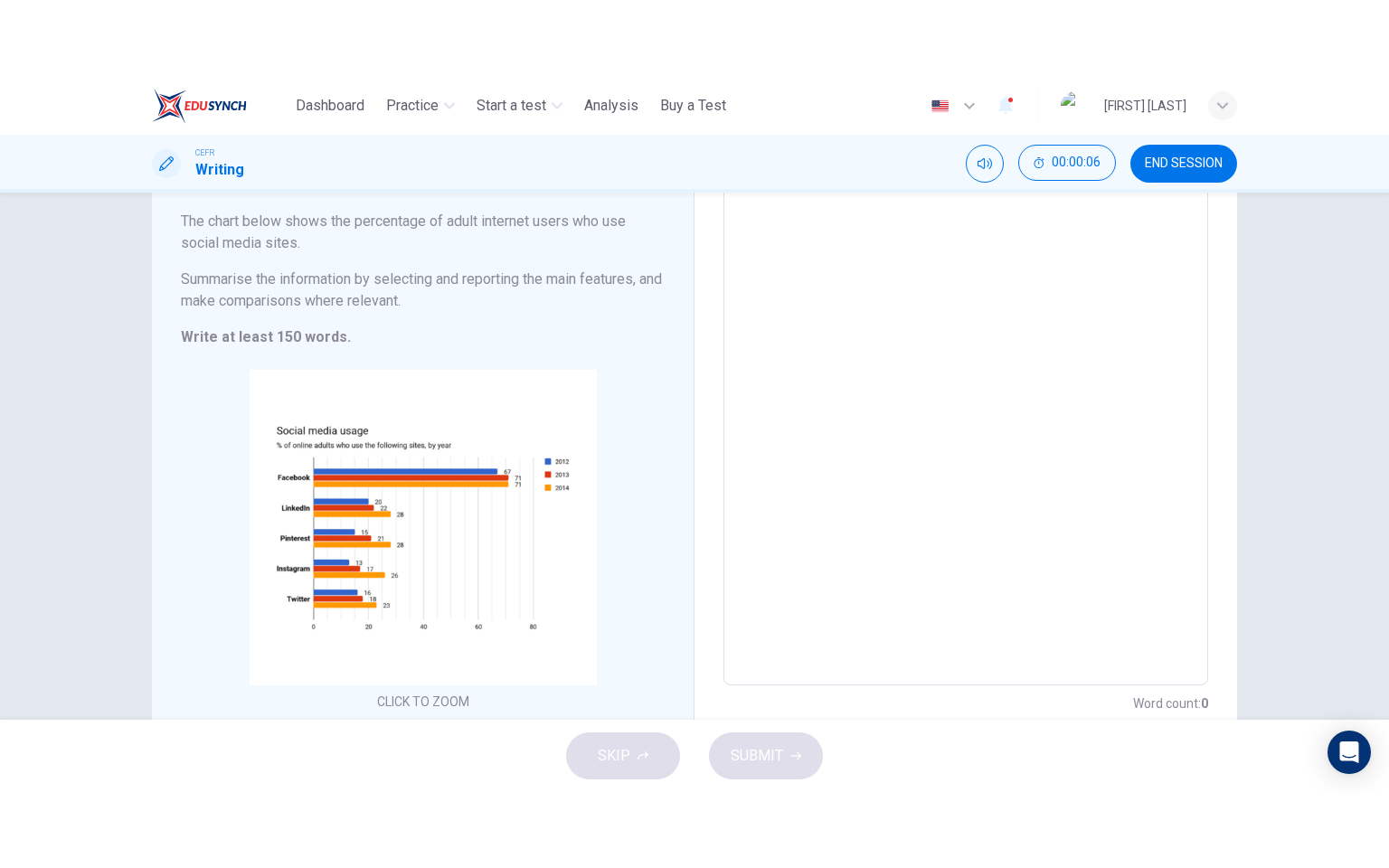 scroll, scrollTop: 207, scrollLeft: 0, axis: vertical 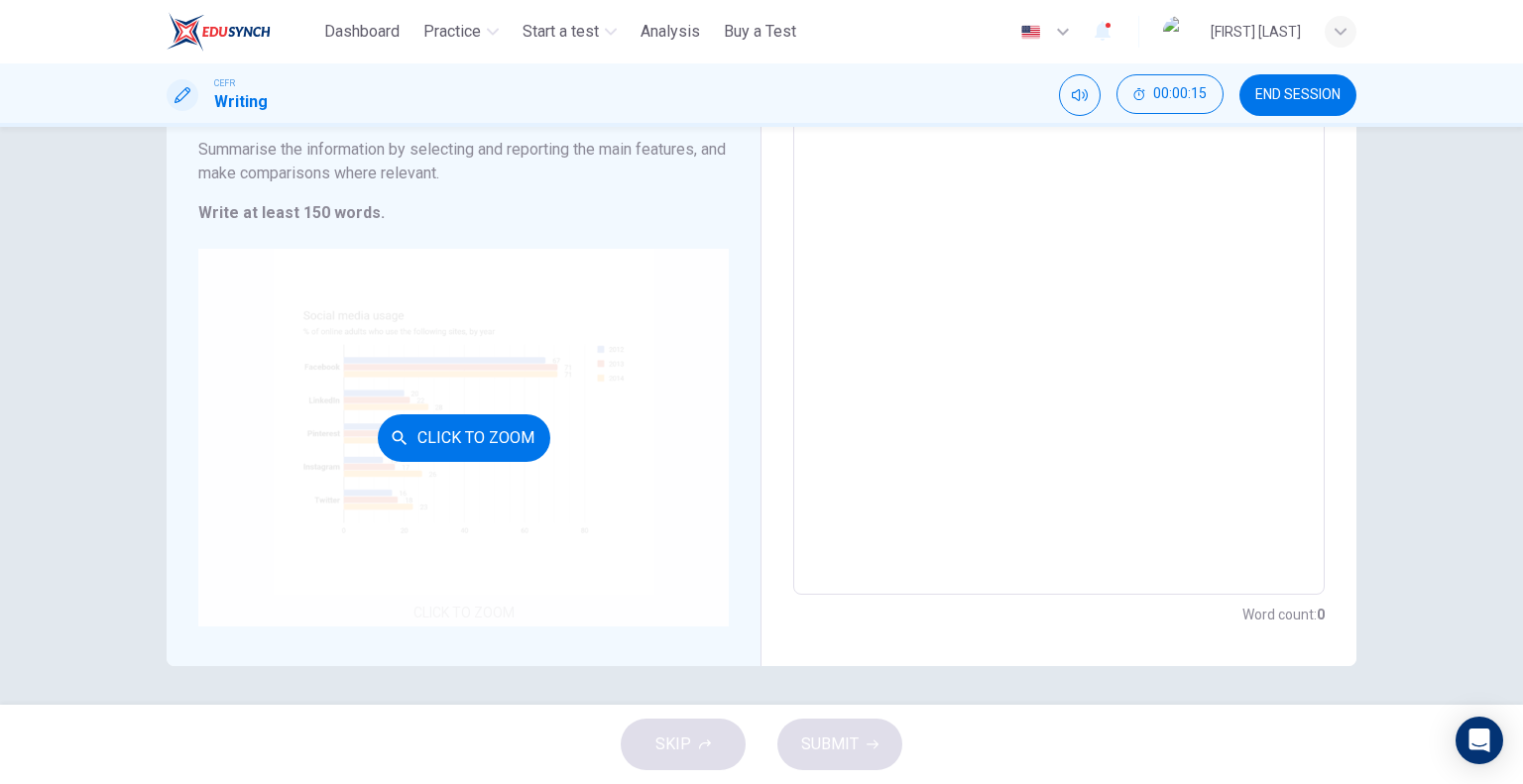 click on "Click to Zoom" at bounding box center (463, 437) 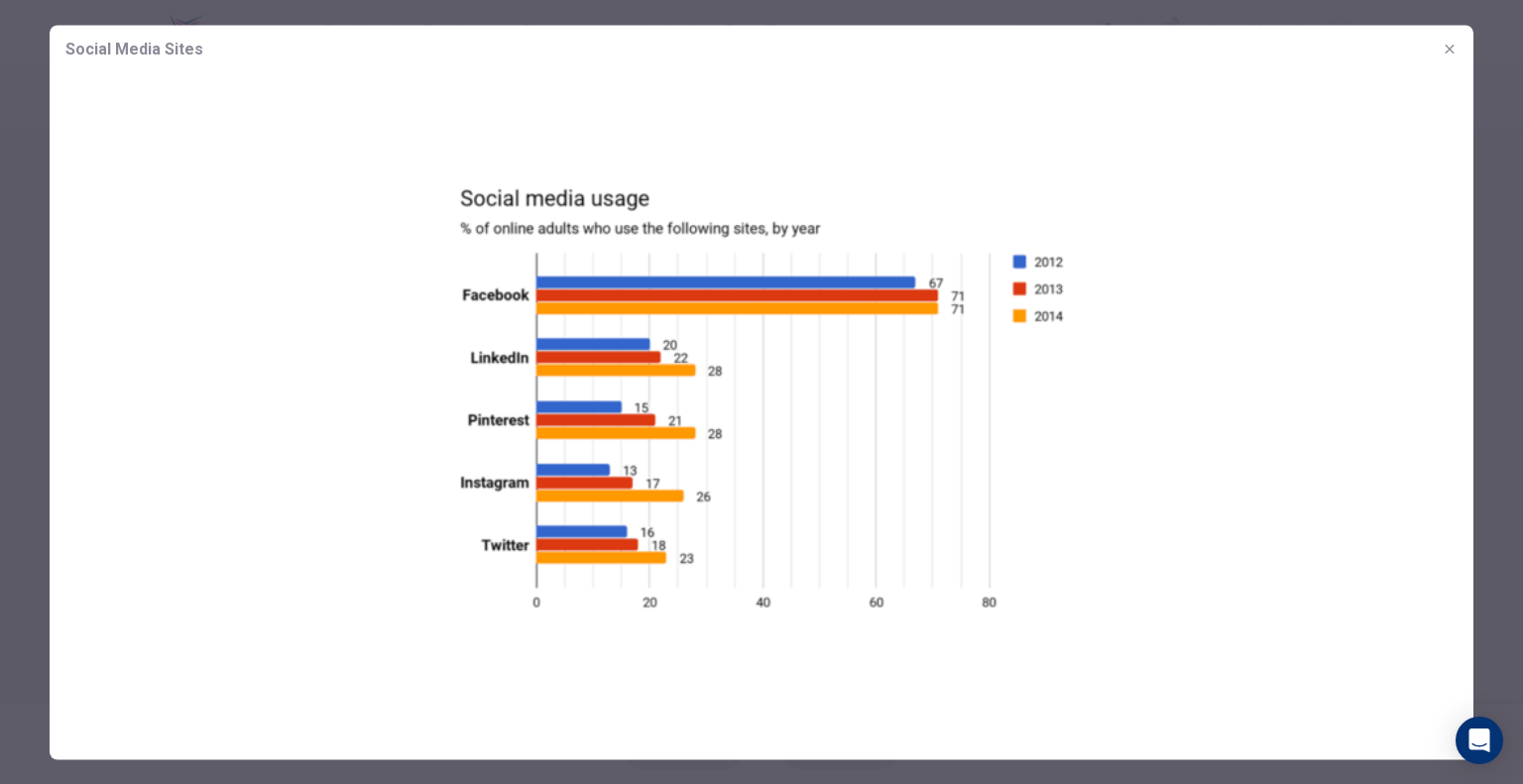 click at bounding box center (762, 397) 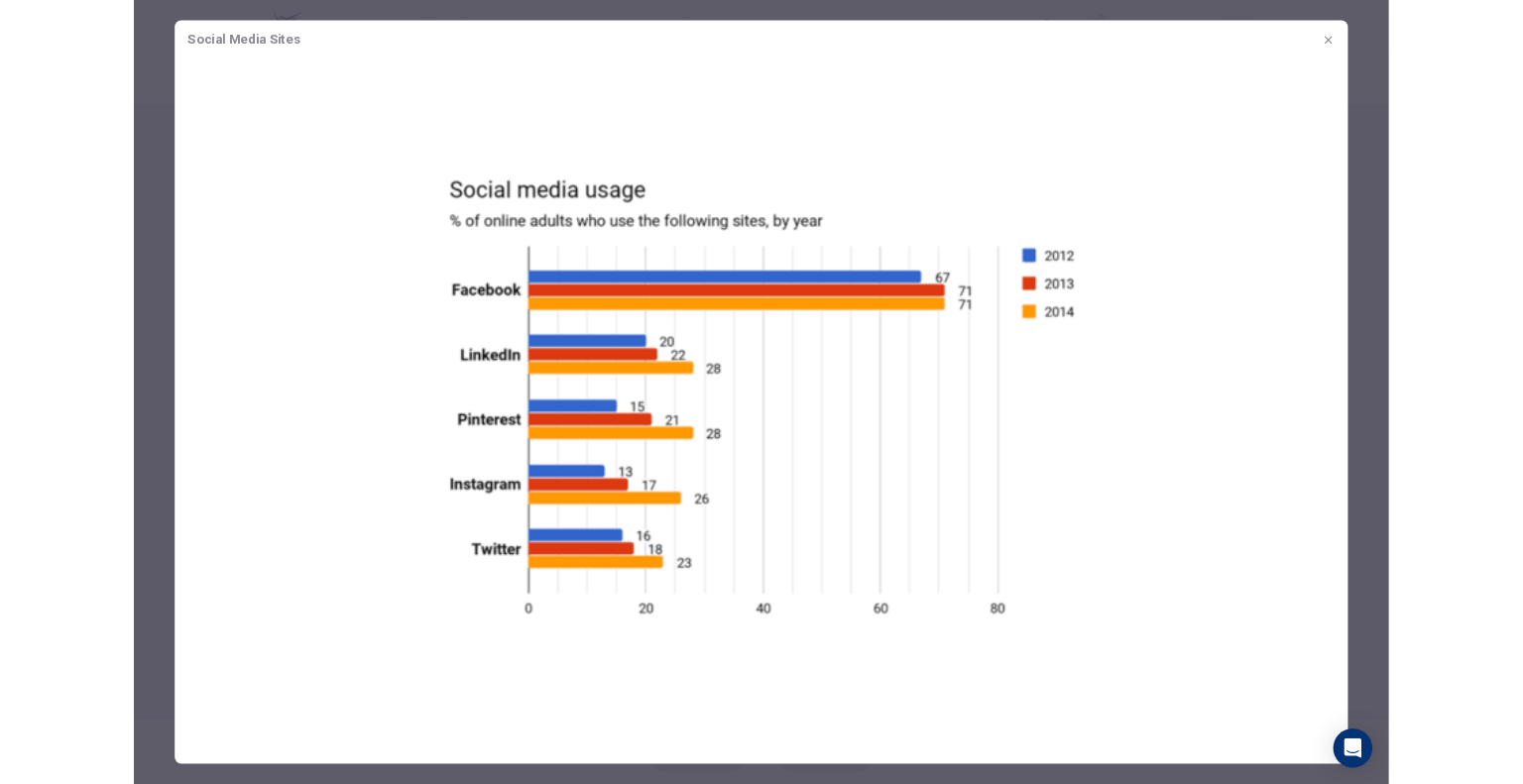 scroll, scrollTop: 227, scrollLeft: 0, axis: vertical 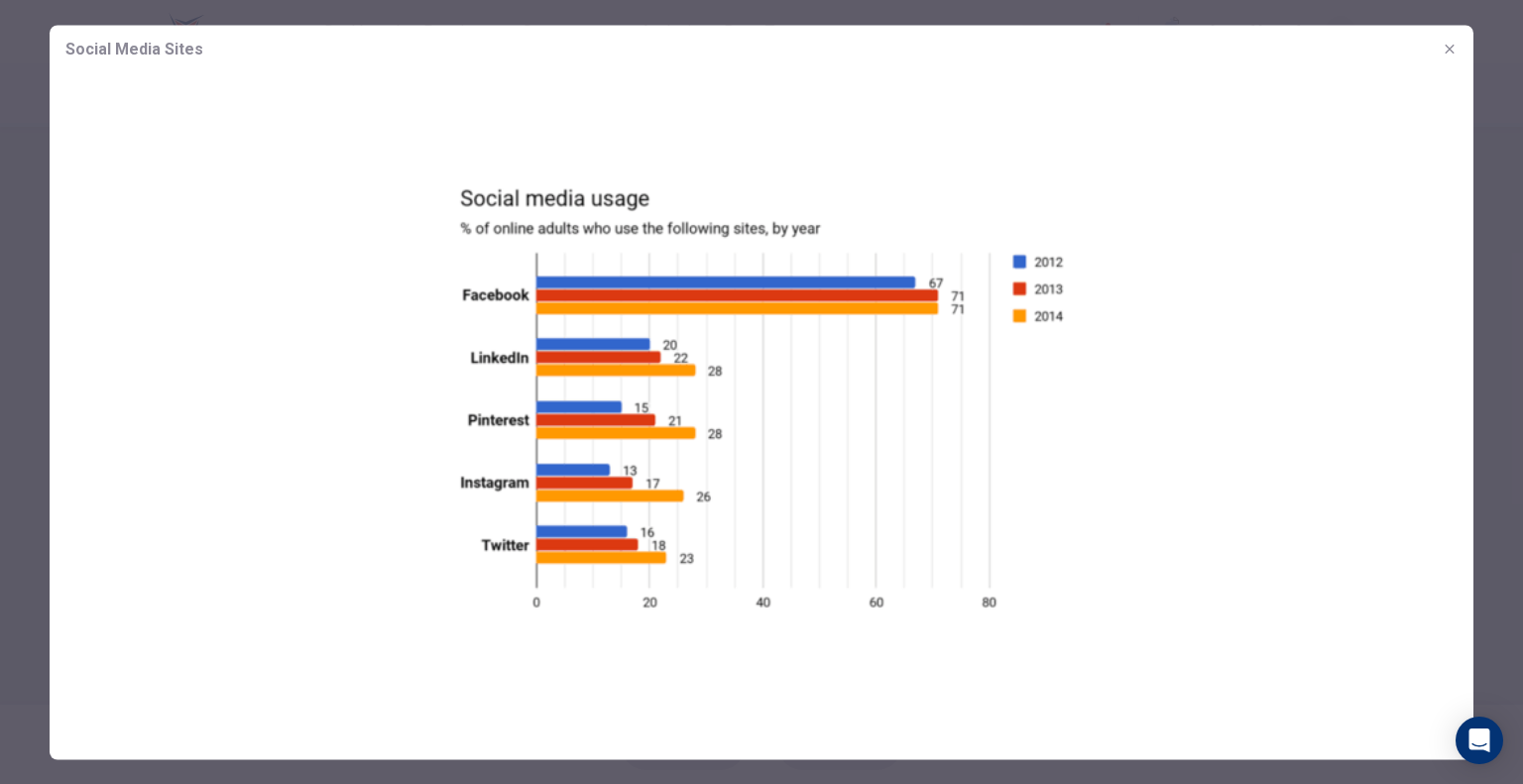 click at bounding box center (762, 397) 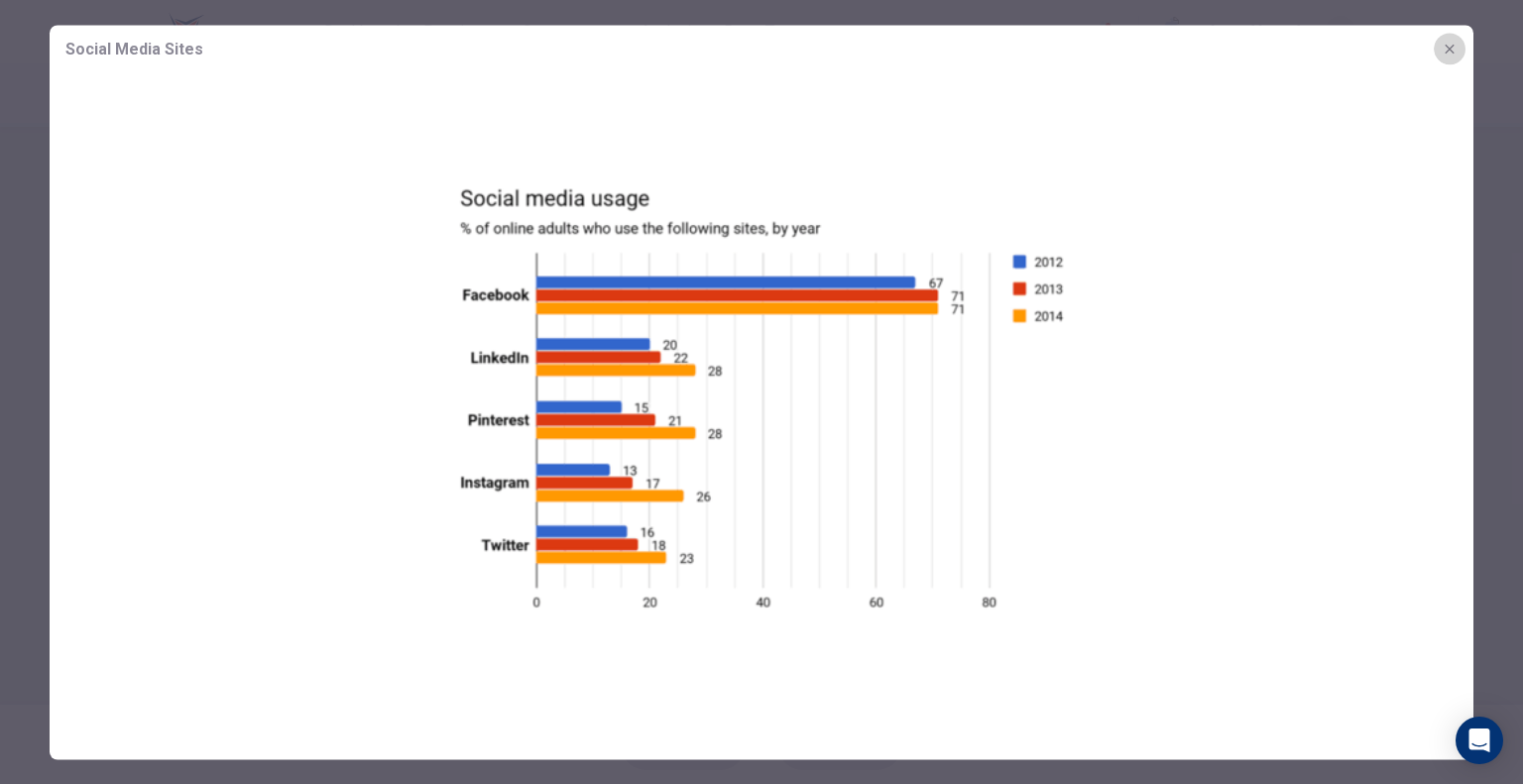 click at bounding box center [1450, 49] 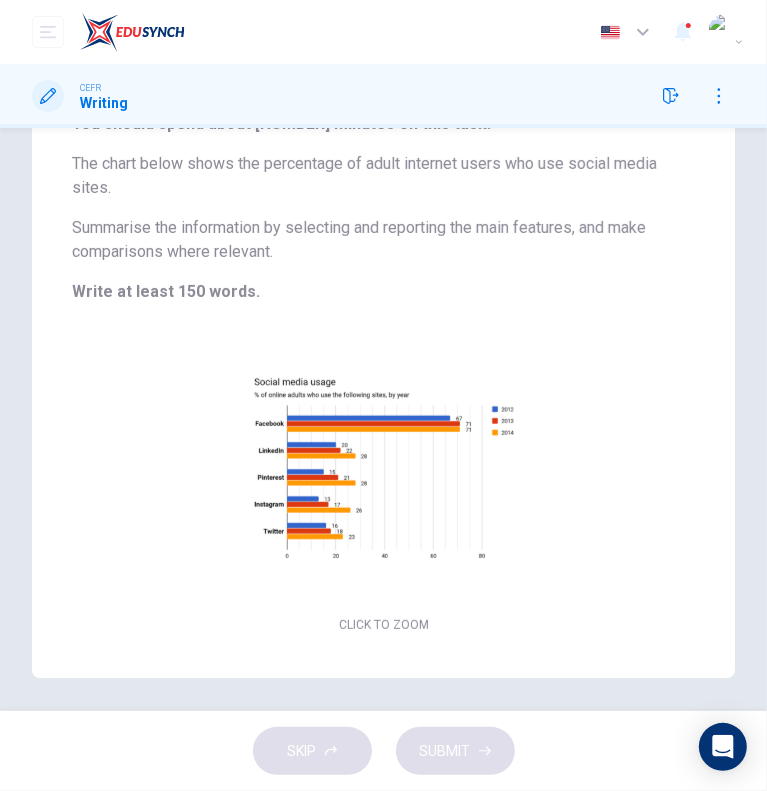 scroll, scrollTop: 239, scrollLeft: 0, axis: vertical 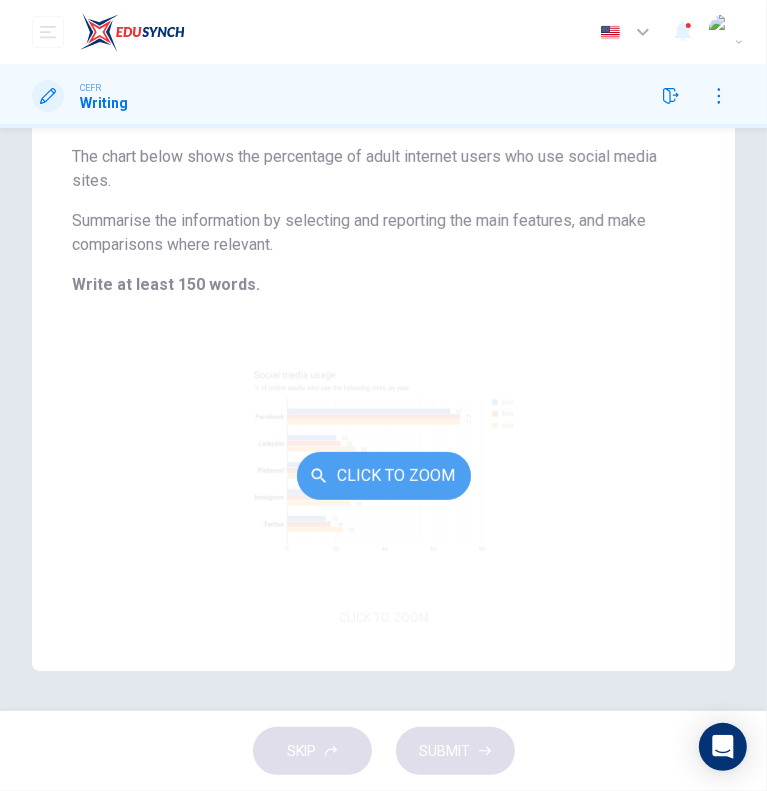 click on "Click to Zoom" at bounding box center [384, 476] 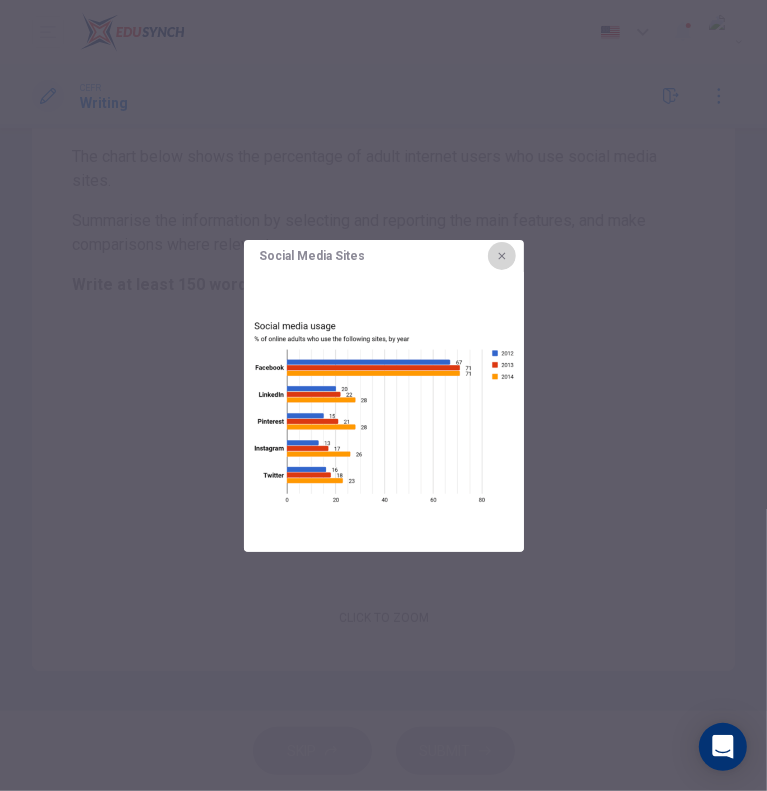 click at bounding box center [502, 256] 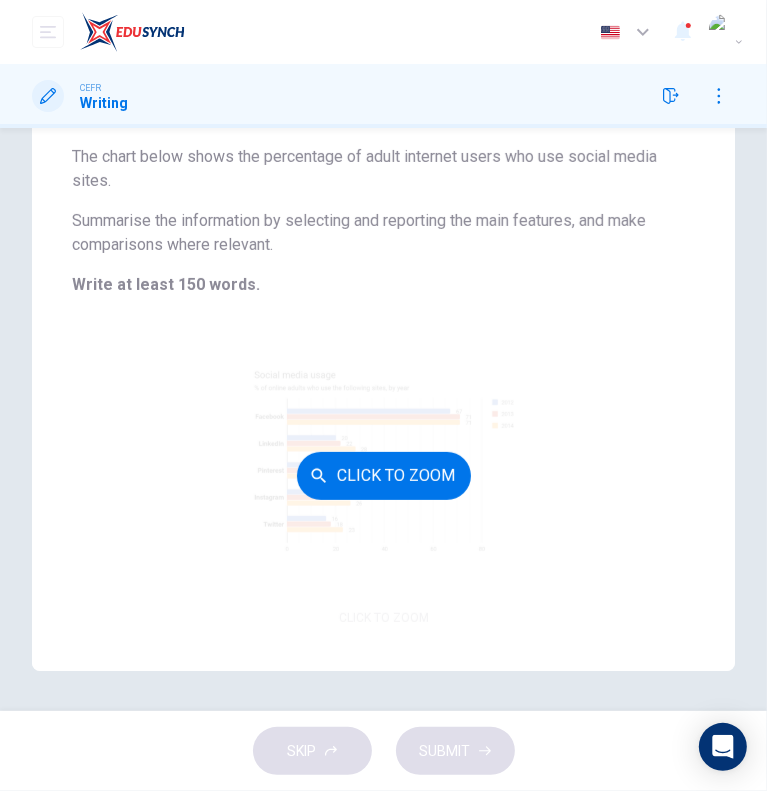 click on "Click to Zoom" at bounding box center [383, 476] 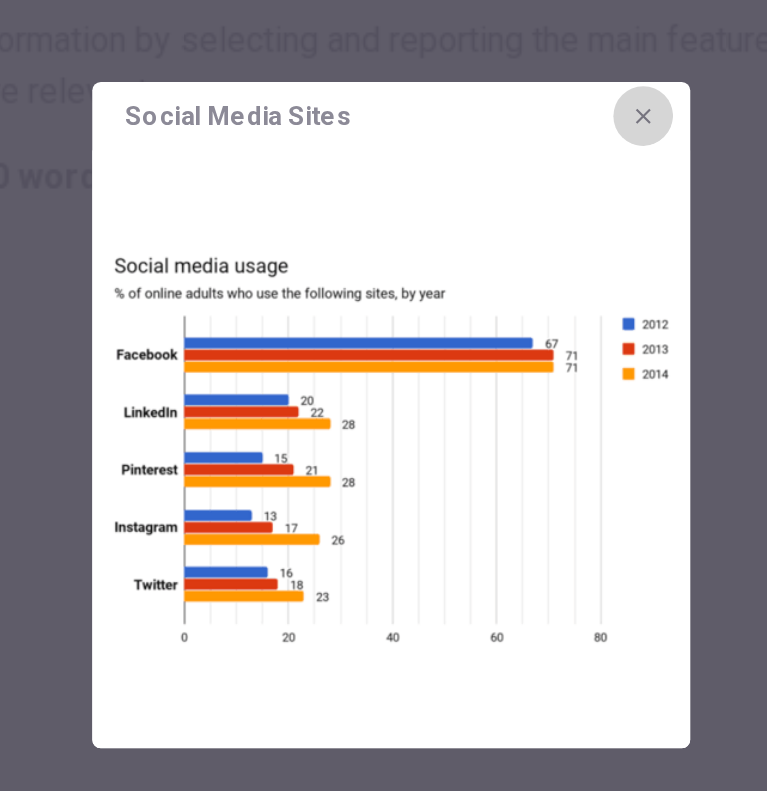 click at bounding box center (502, 256) 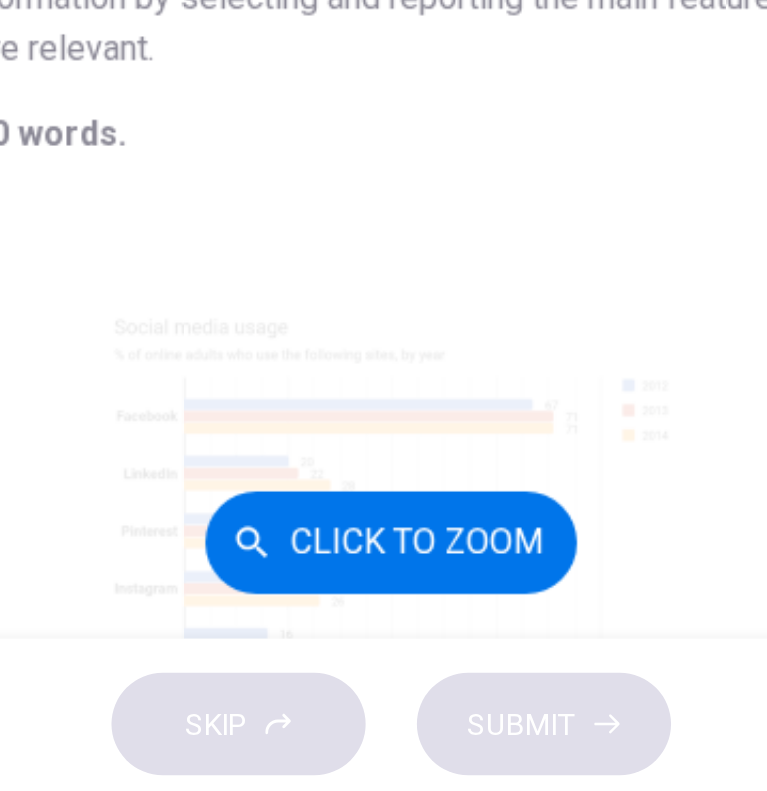 scroll, scrollTop: 35, scrollLeft: 0, axis: vertical 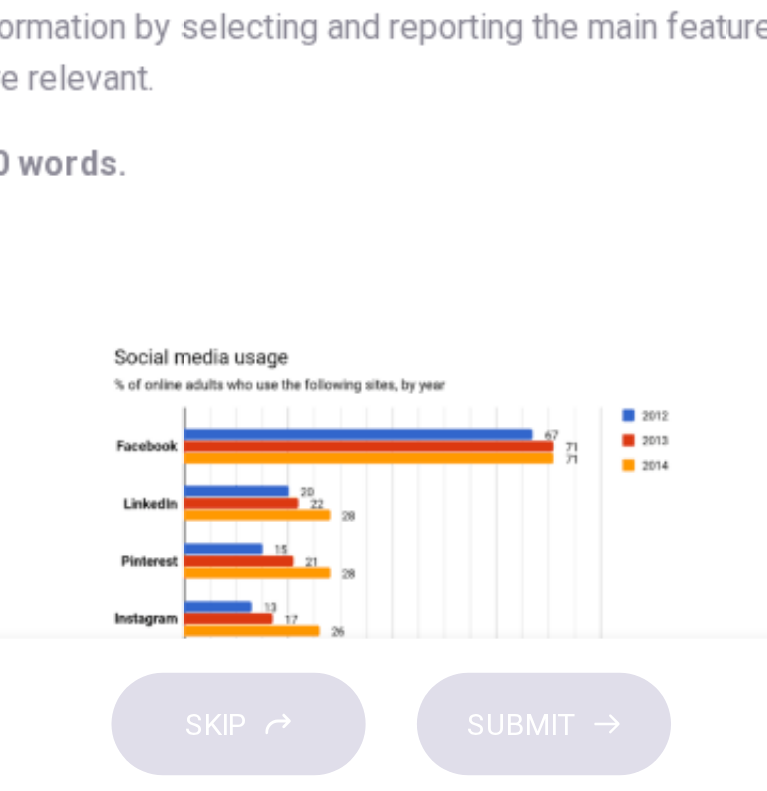 click on "Write at least 150 words." at bounding box center (383, 489) 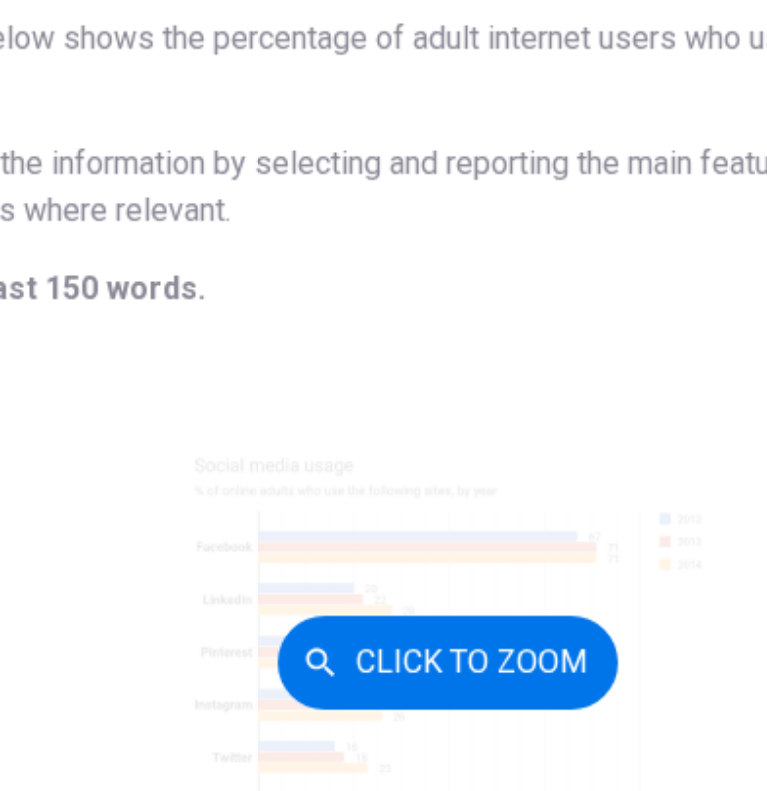 scroll, scrollTop: 239, scrollLeft: 0, axis: vertical 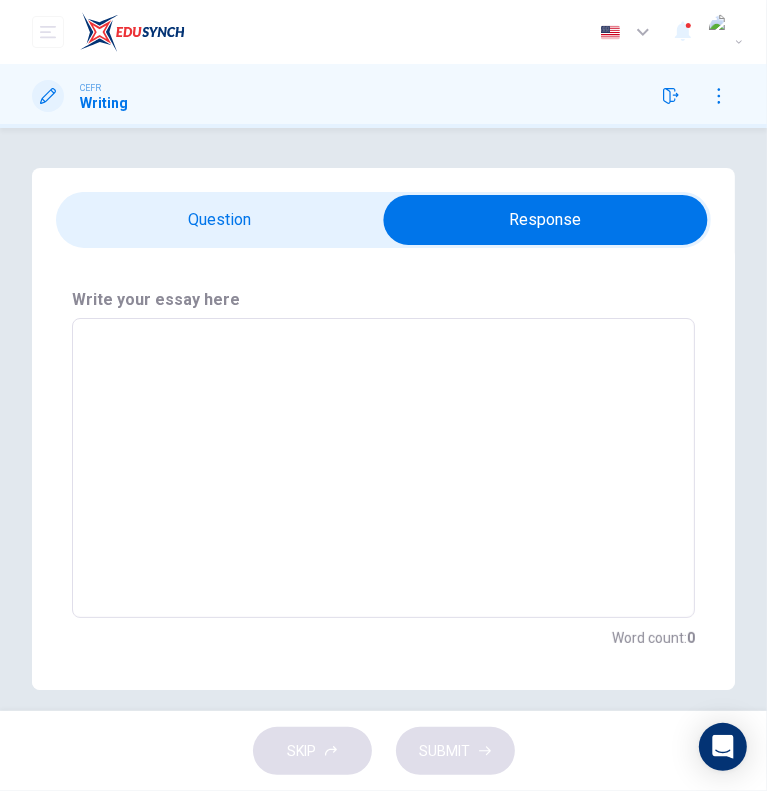 click at bounding box center [383, 468] 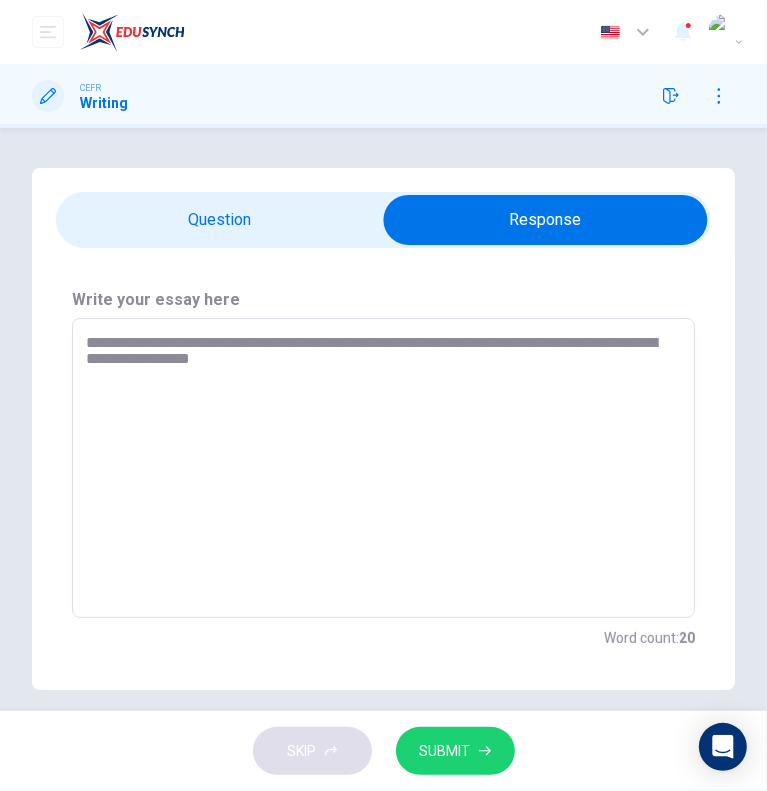 click on "**********" at bounding box center (378, 468) 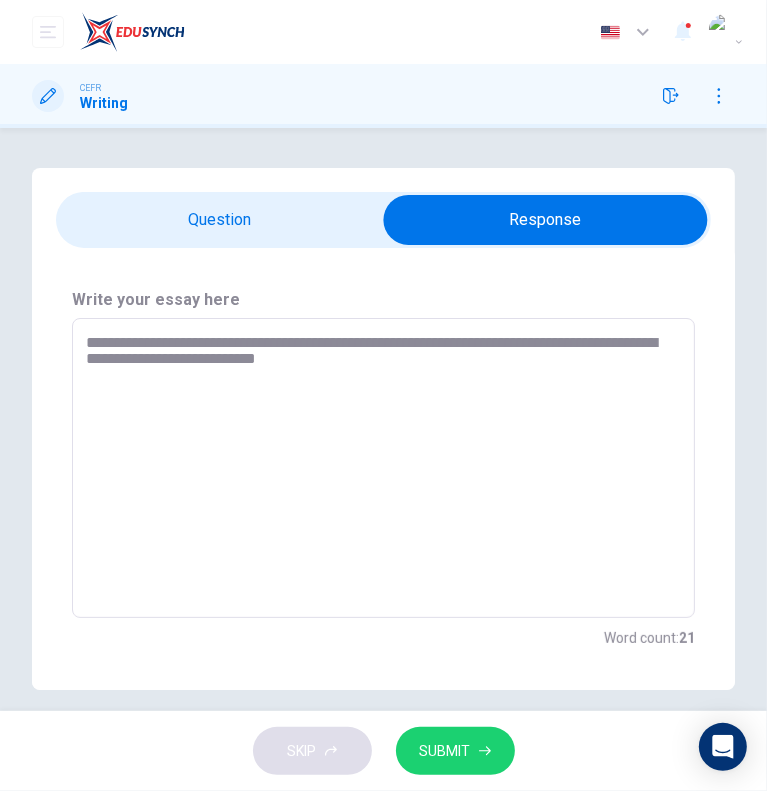 click on "**********" at bounding box center (378, 468) 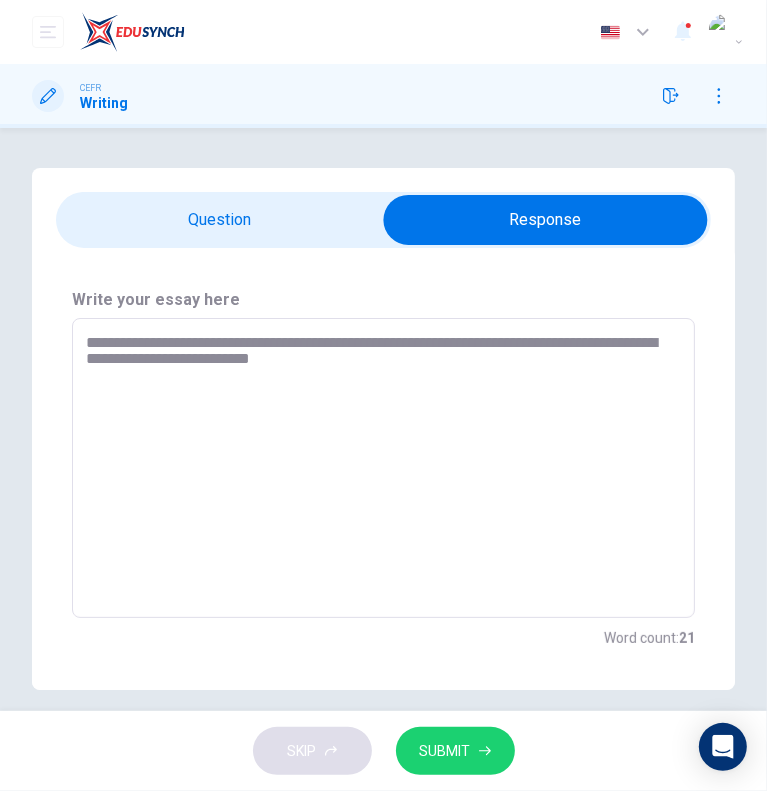 click on "**********" at bounding box center (378, 468) 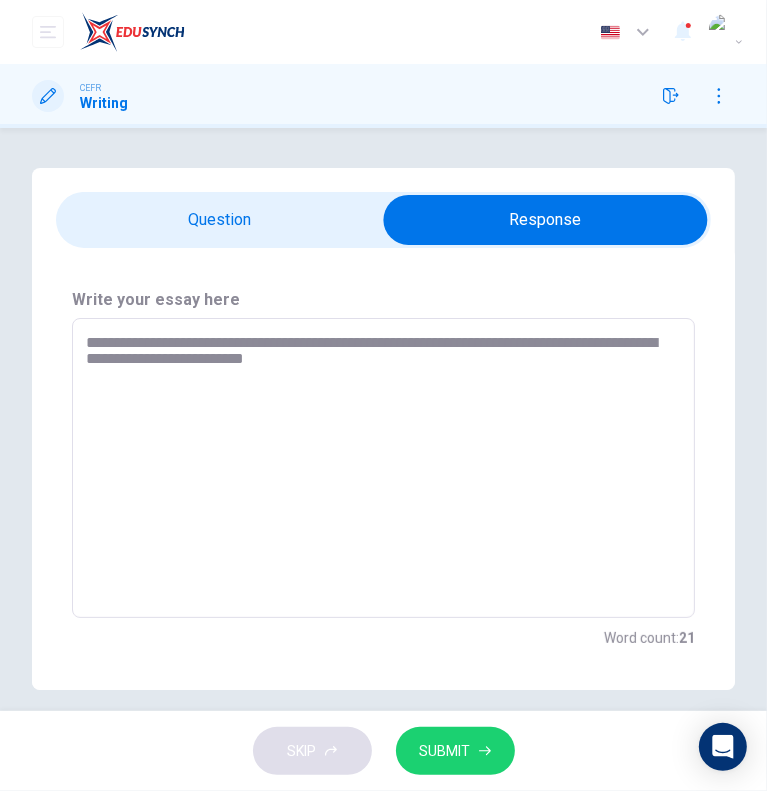 click on "**********" at bounding box center [378, 468] 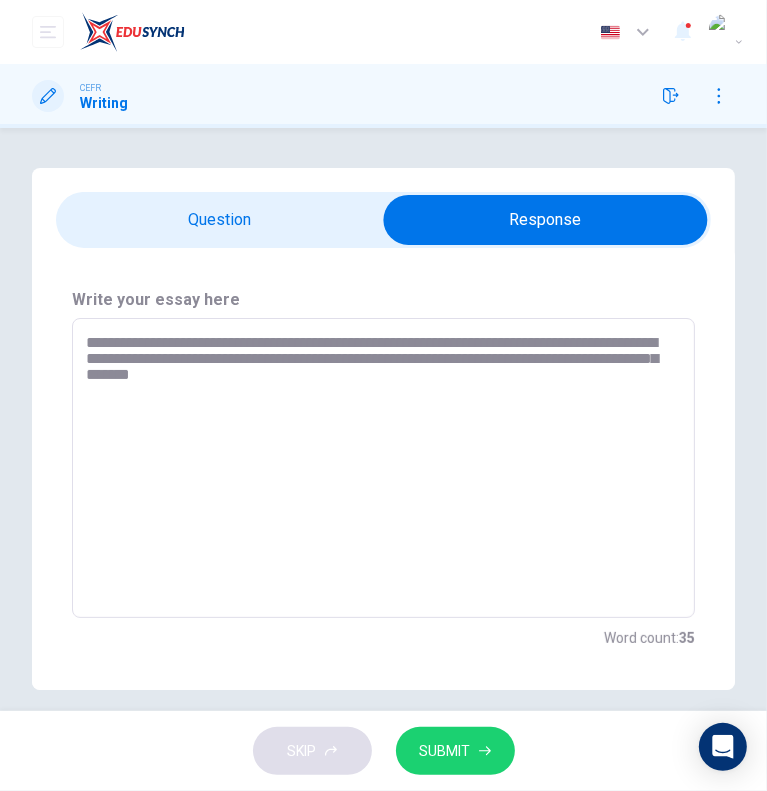click on "**********" at bounding box center [378, 468] 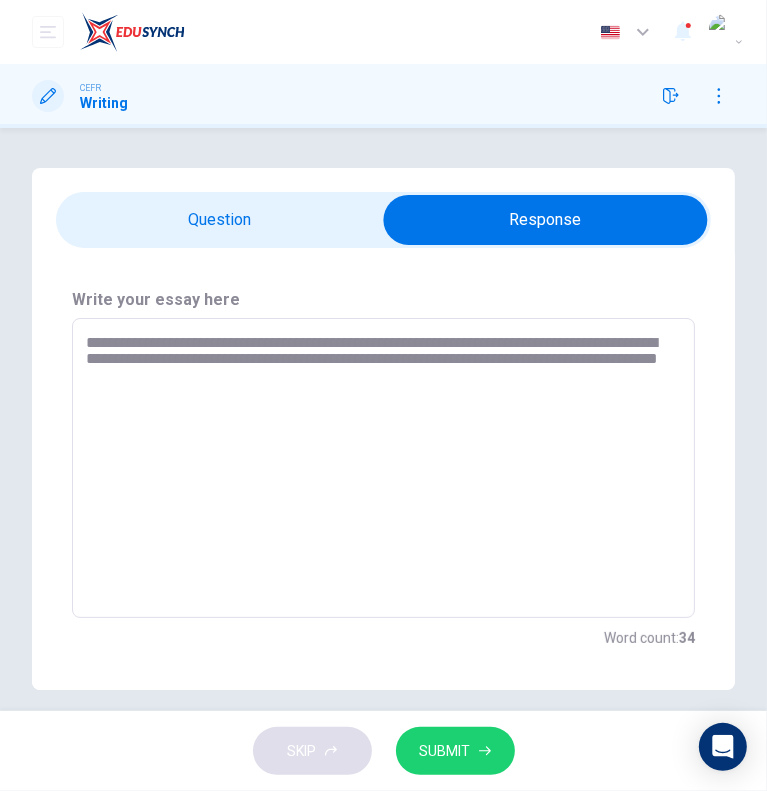 click on "**********" at bounding box center (378, 468) 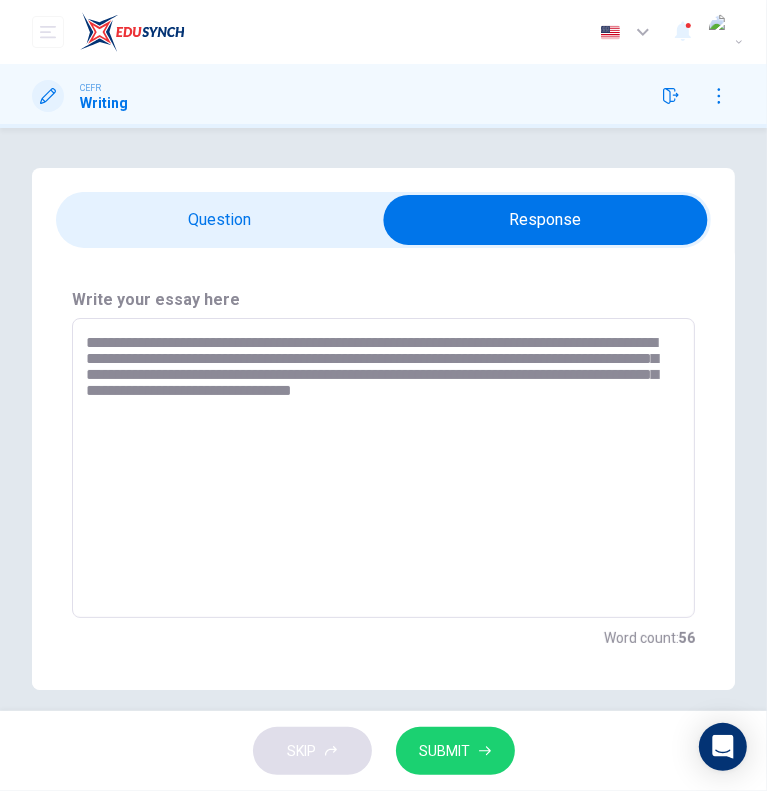 click on "**********" at bounding box center [378, 468] 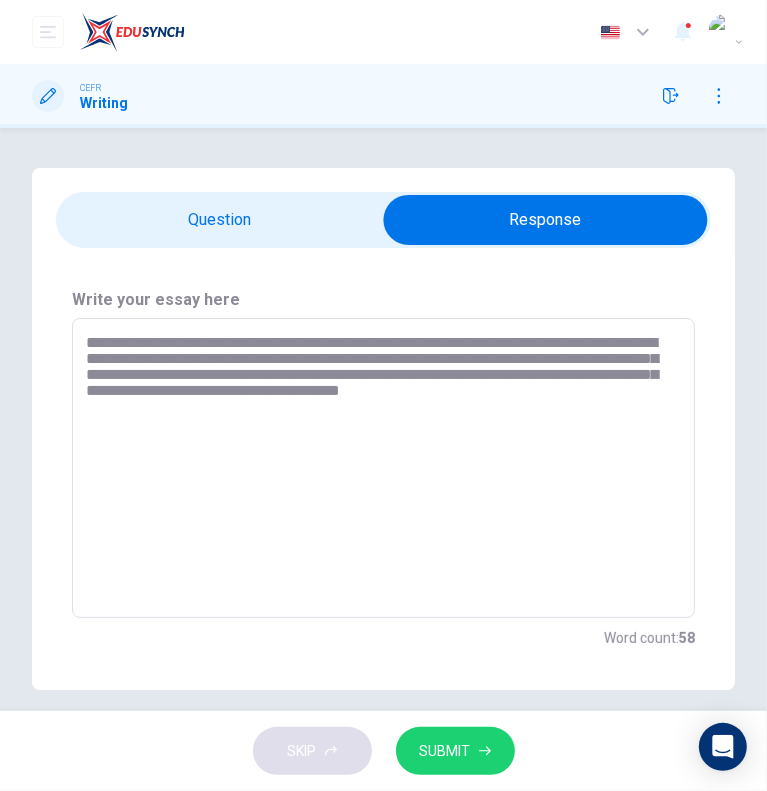 click on "**********" at bounding box center (378, 468) 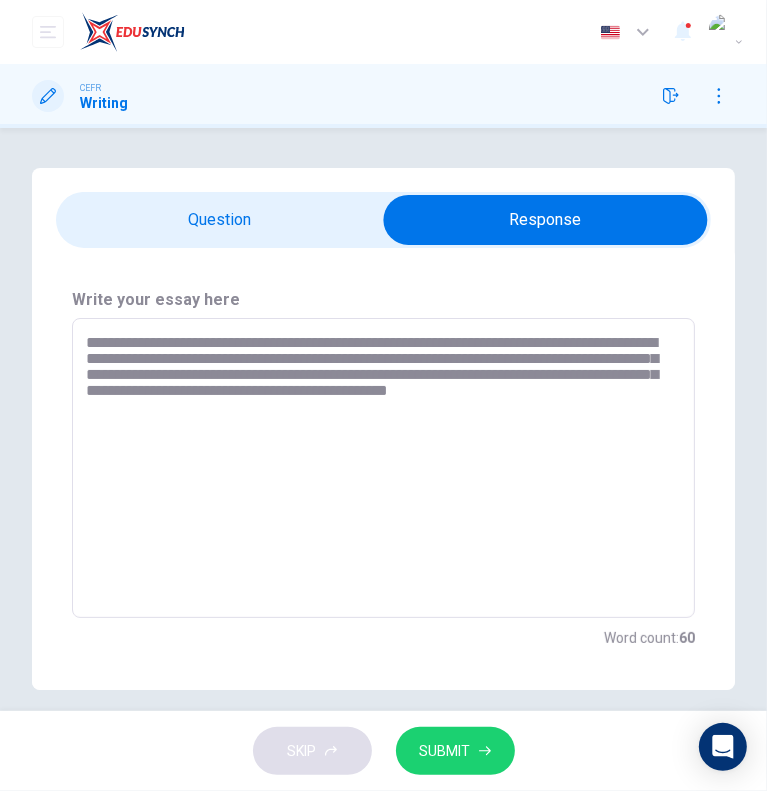 click on "**********" at bounding box center (378, 468) 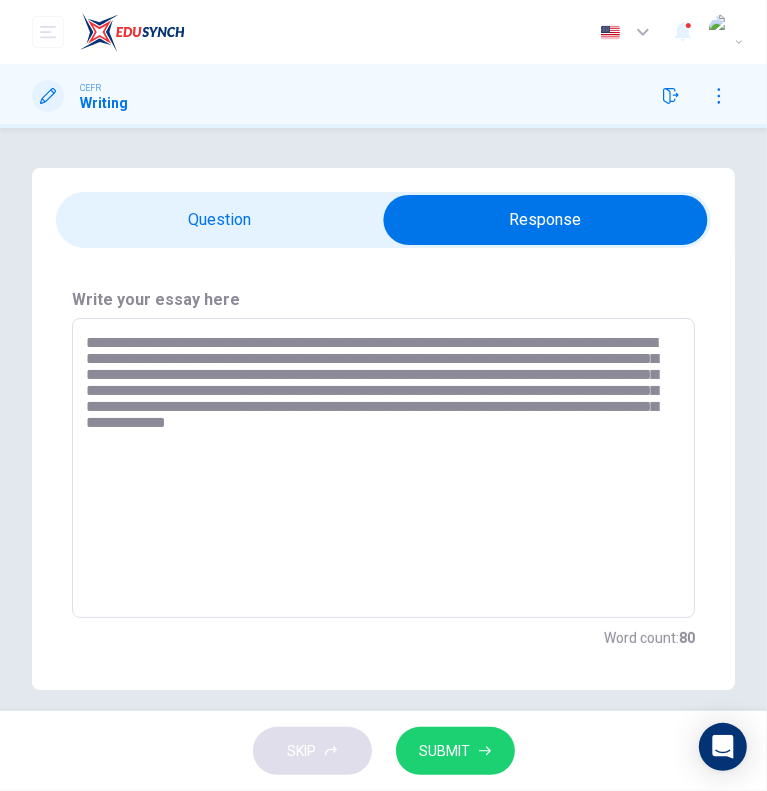 click on "**********" at bounding box center [378, 468] 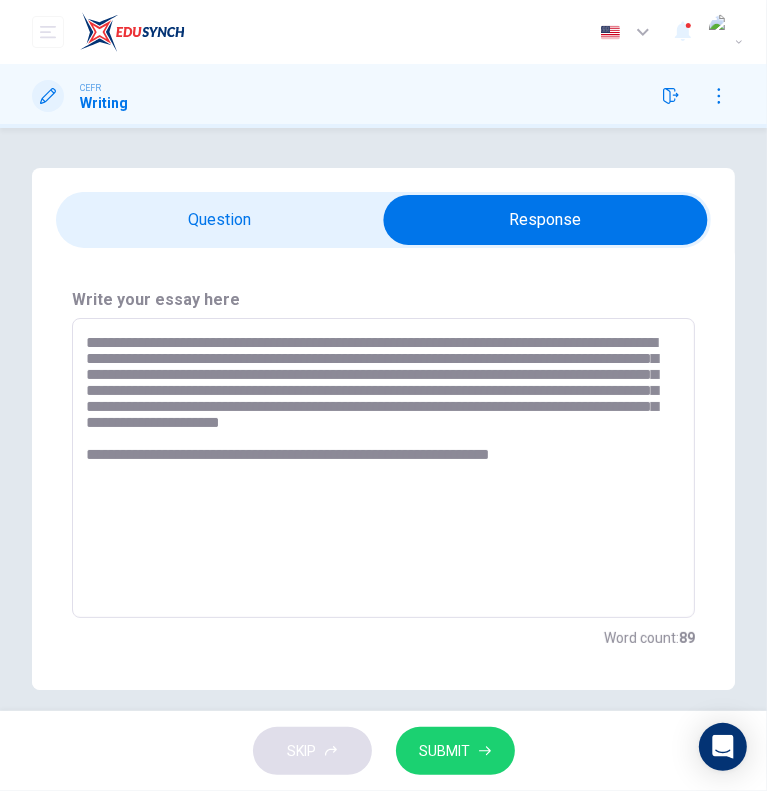 click on "**********" at bounding box center [378, 468] 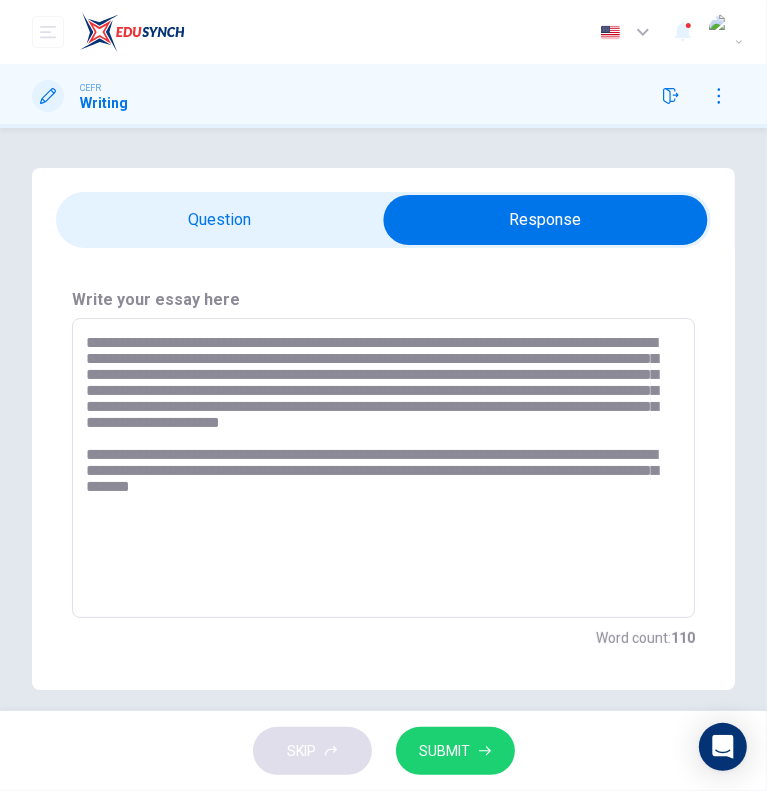 click on "**********" at bounding box center [378, 468] 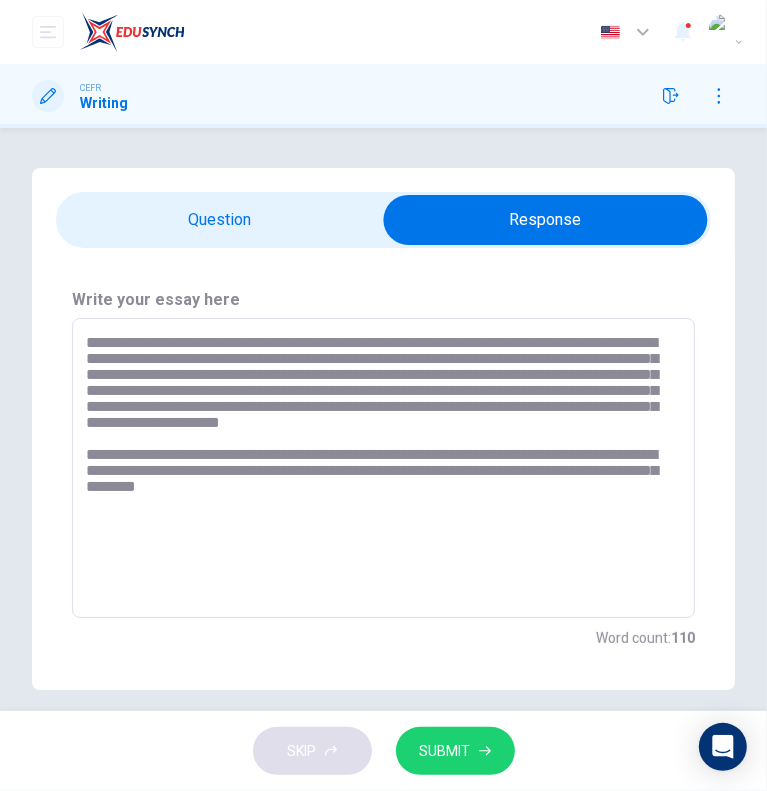 click on "**********" at bounding box center (378, 468) 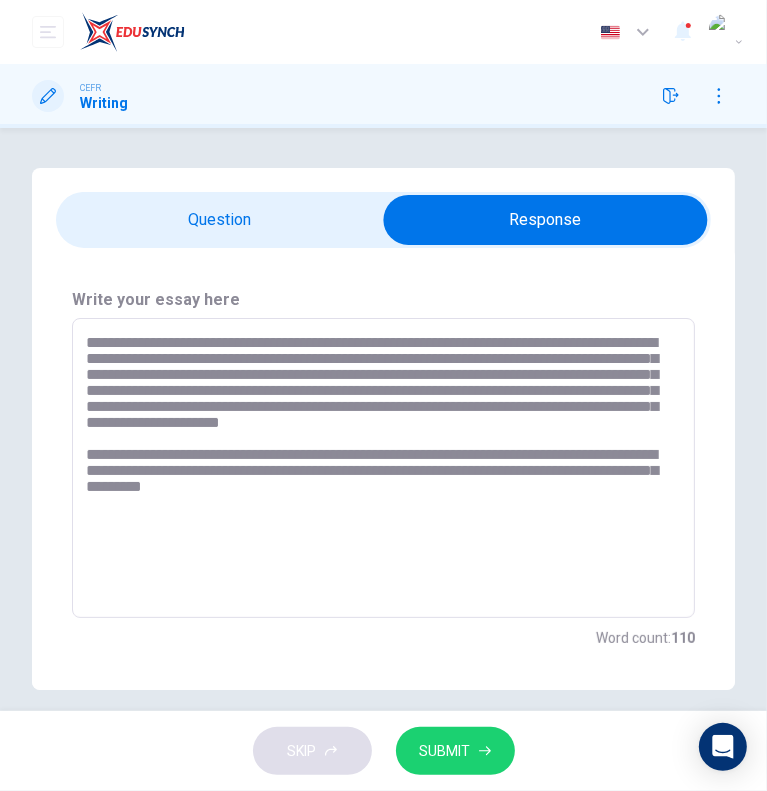 click on "**********" at bounding box center [378, 468] 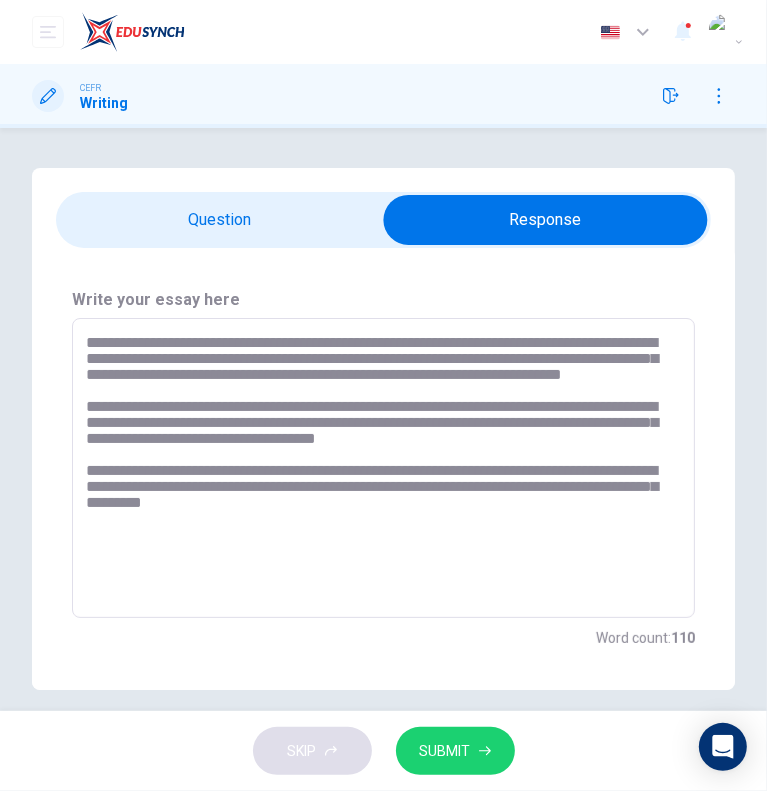 click on "**********" at bounding box center [378, 468] 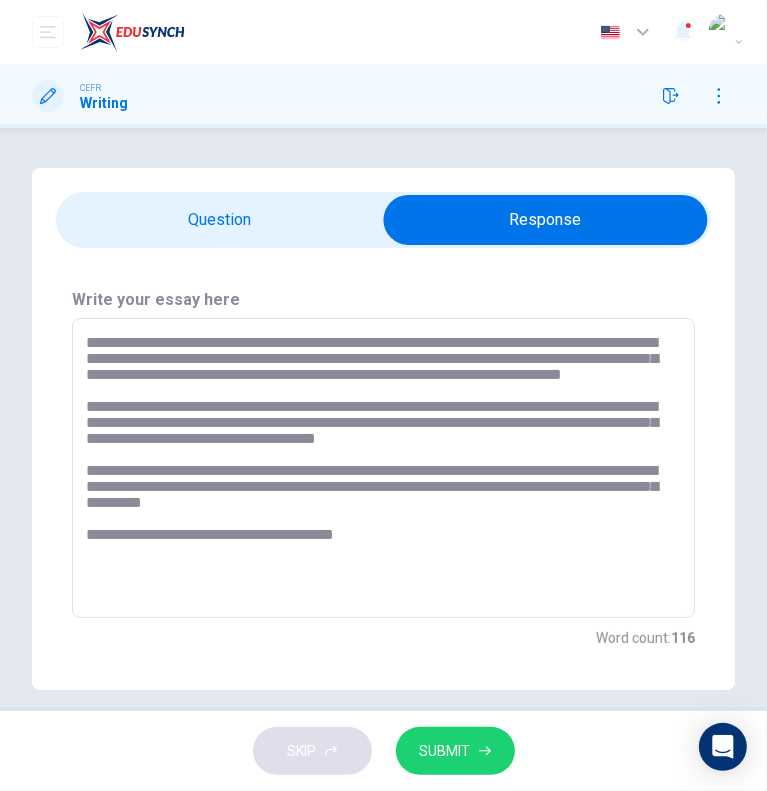 click on "**********" at bounding box center (378, 468) 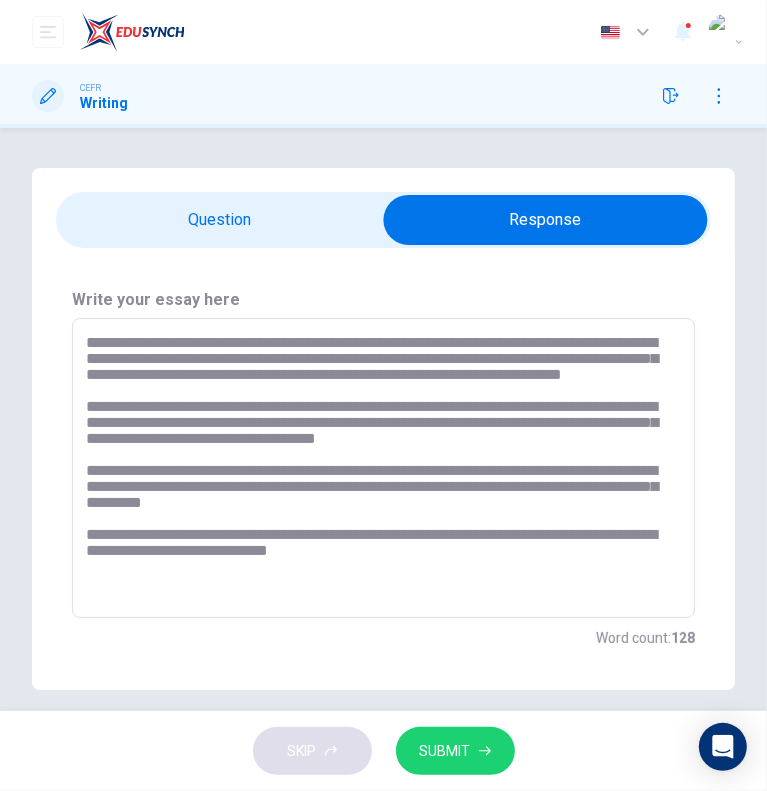 click on "**********" at bounding box center (378, 468) 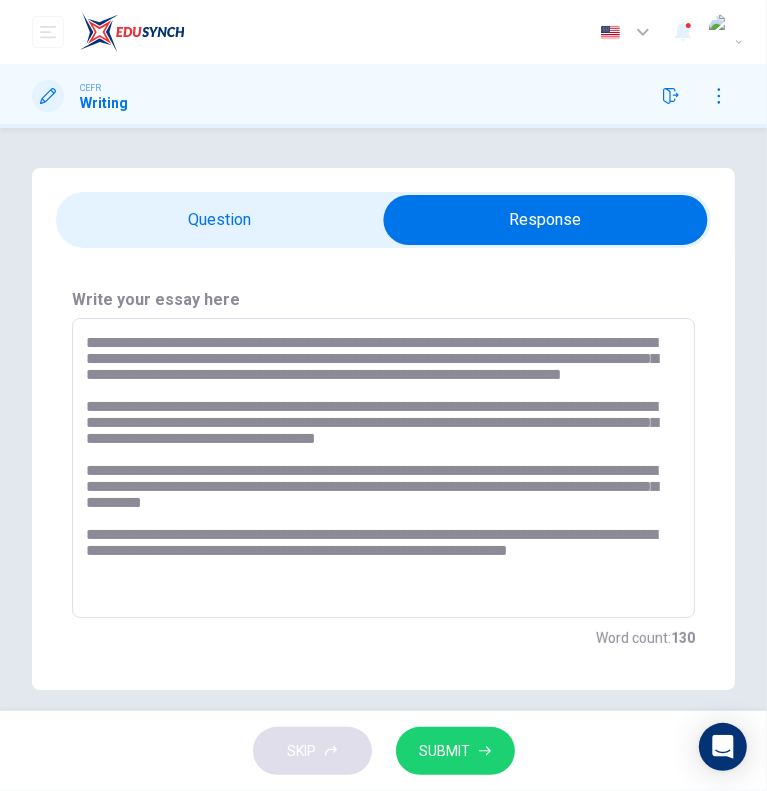 drag, startPoint x: 740, startPoint y: 504, endPoint x: 710, endPoint y: 319, distance: 187.41664 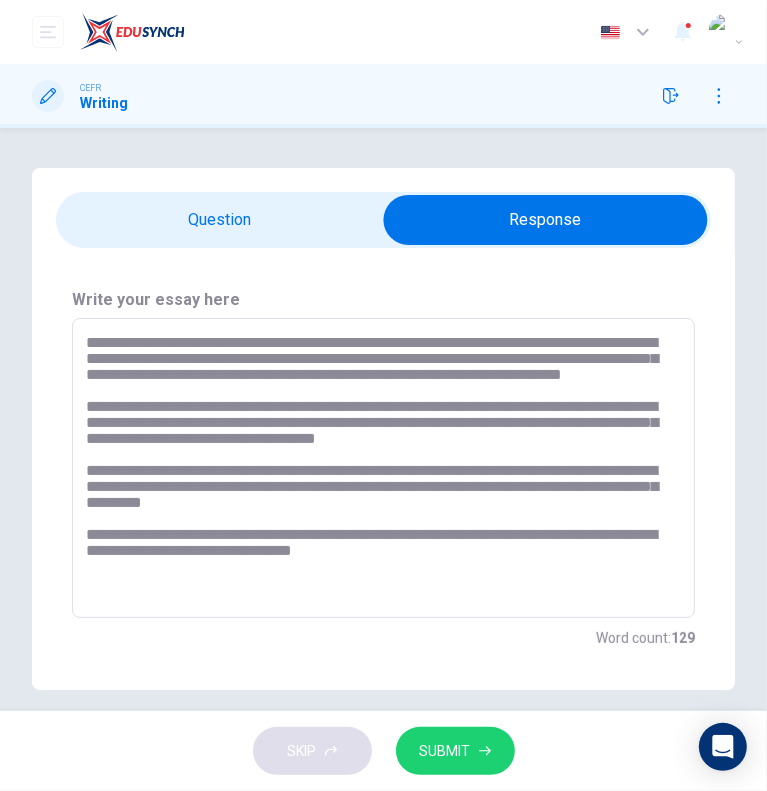 click on "**********" at bounding box center (378, 468) 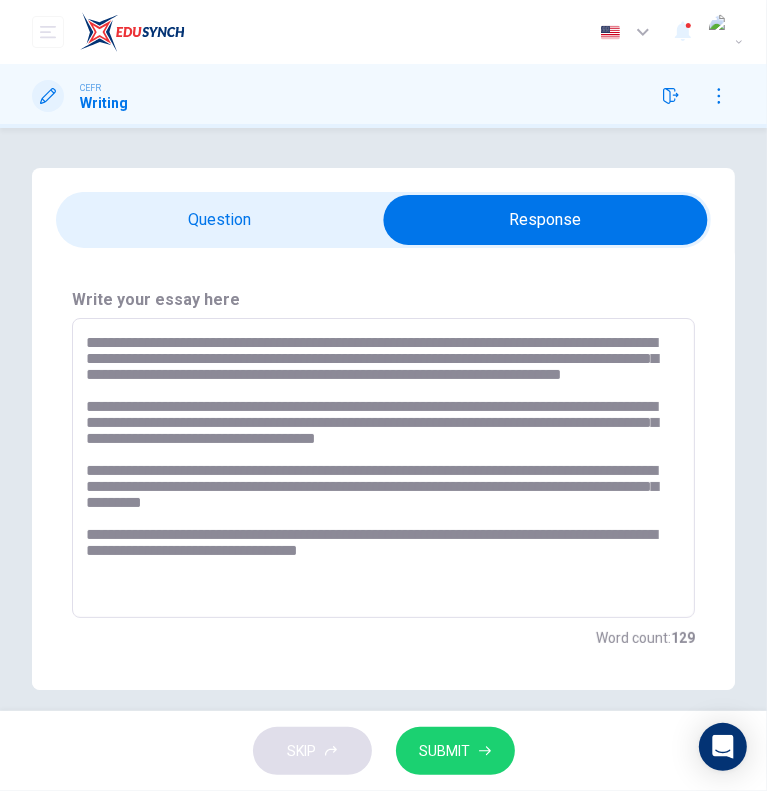 click on "**********" at bounding box center (378, 468) 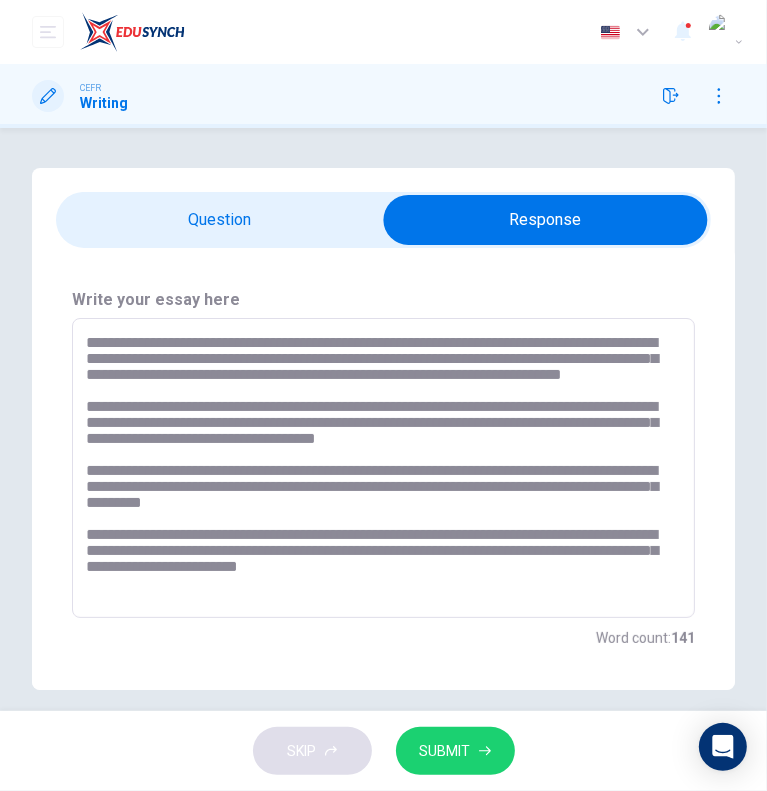 scroll, scrollTop: 6, scrollLeft: 0, axis: vertical 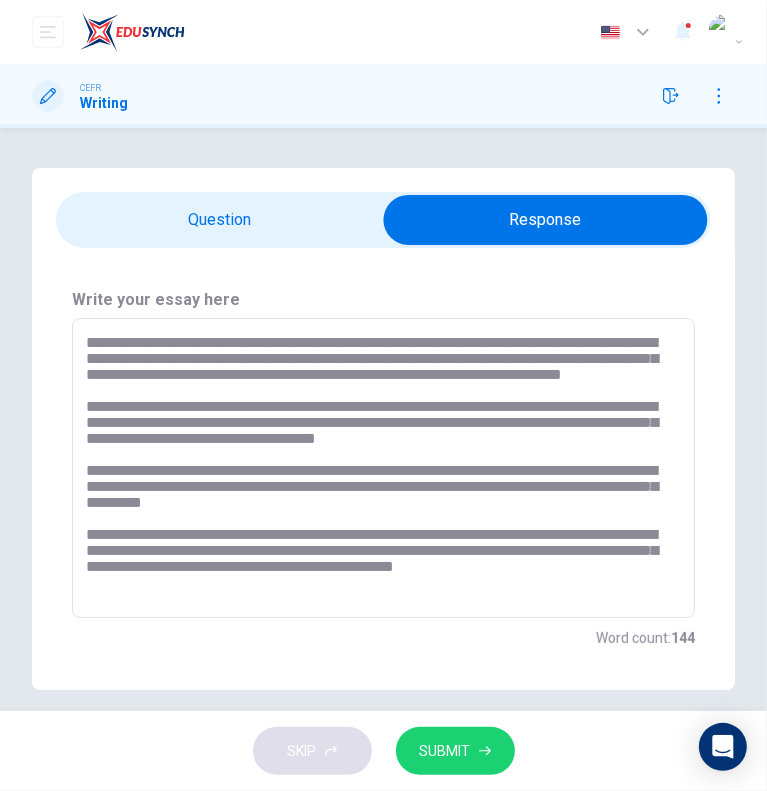 click on "**********" at bounding box center [378, 468] 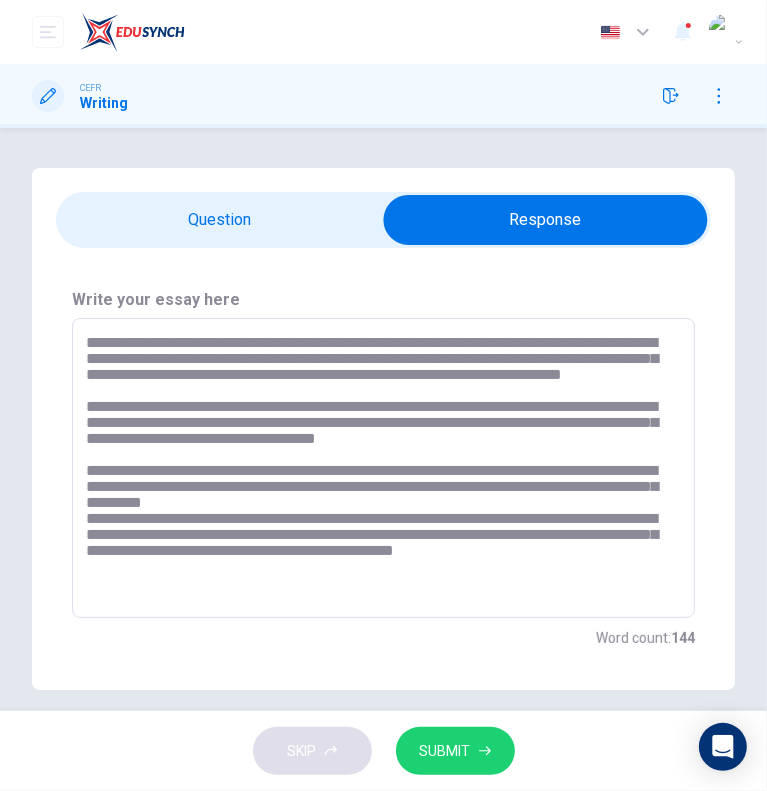 scroll, scrollTop: 0, scrollLeft: 0, axis: both 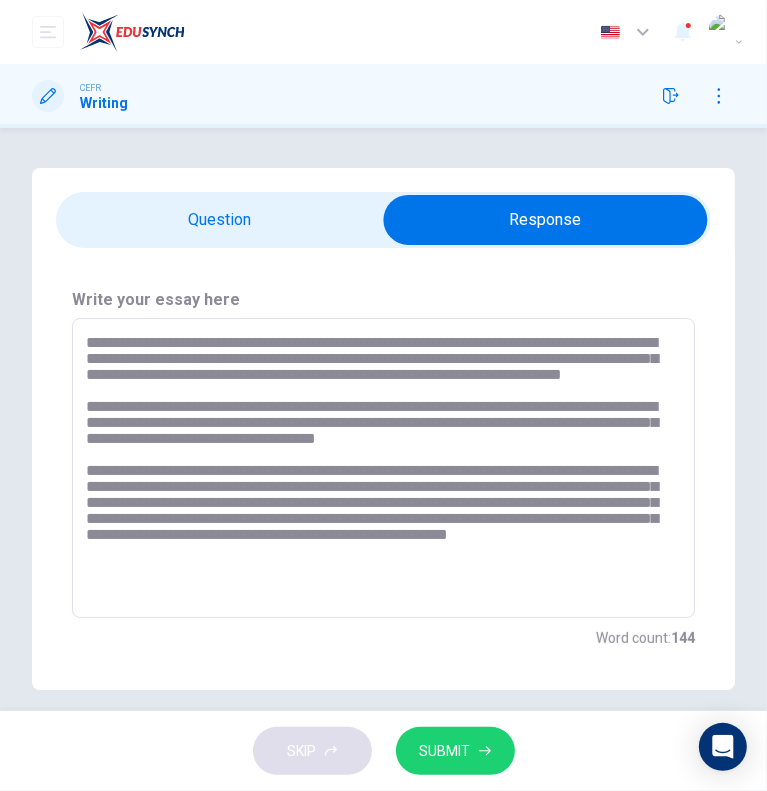 click on "**********" at bounding box center [378, 468] 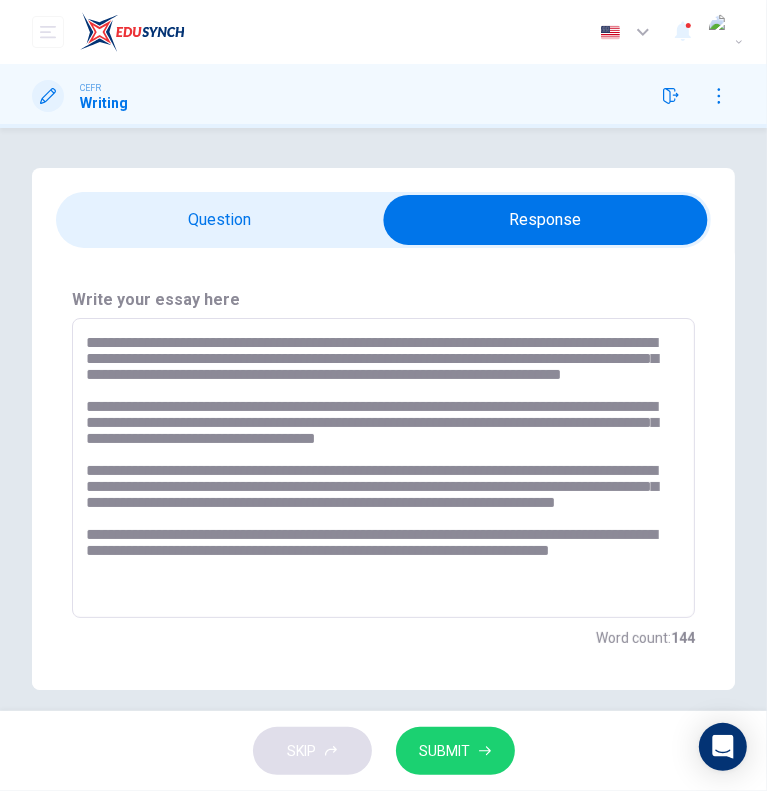 scroll, scrollTop: 6, scrollLeft: 0, axis: vertical 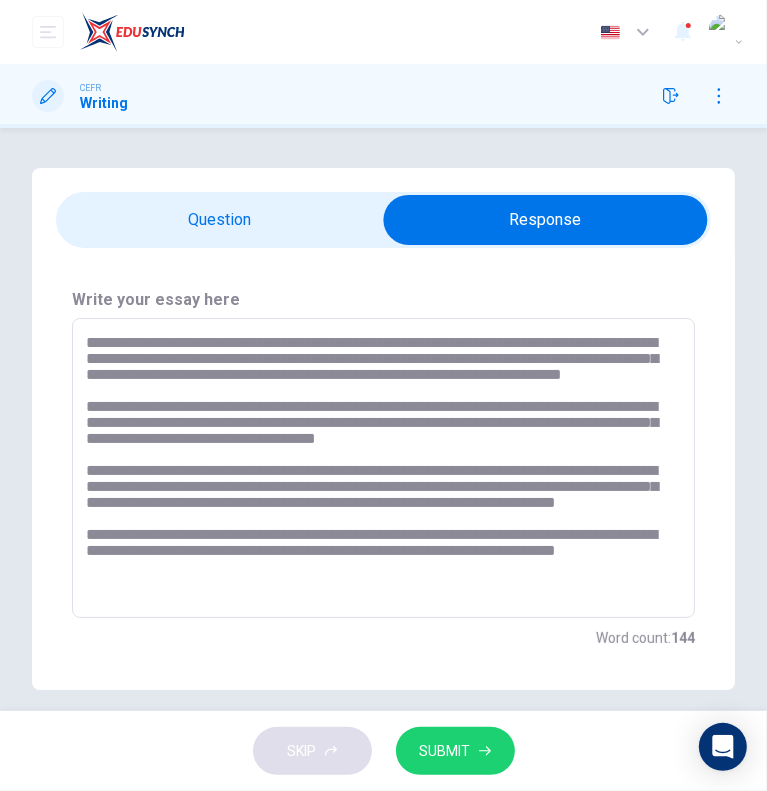 click on "**********" at bounding box center [378, 468] 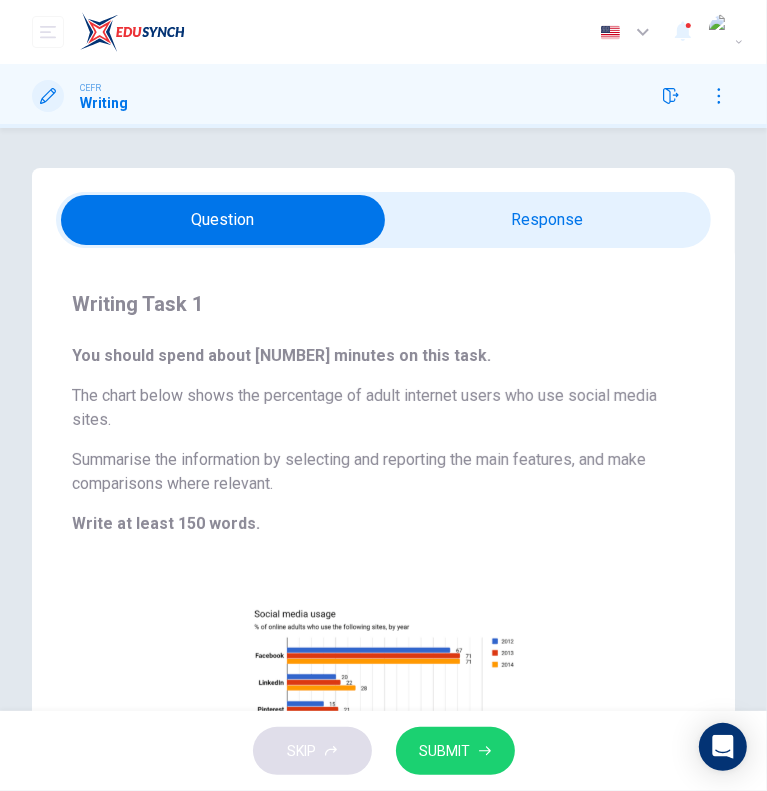 scroll, scrollTop: 239, scrollLeft: 0, axis: vertical 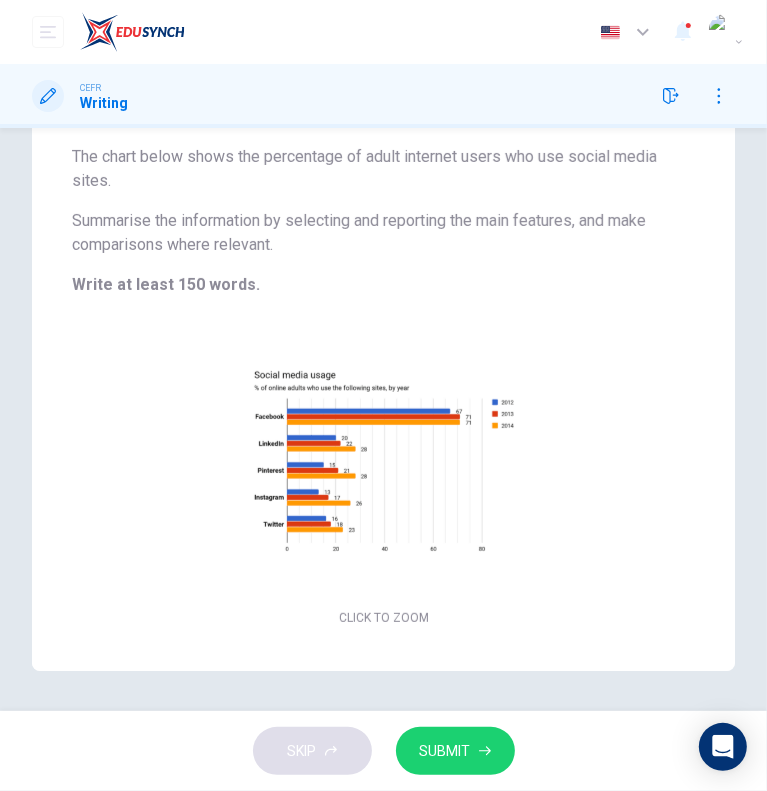 click on "Writing Task 1 You should spend about 20 minutes on this task. The chart below shows the percentage of adult internet users who use social media sites. Summarise the information by selecting and reporting the main features, and make comparisons where relevant. Write at least 150 words. CLICK TO ZOOM Click to Zoom" at bounding box center [383, 340] 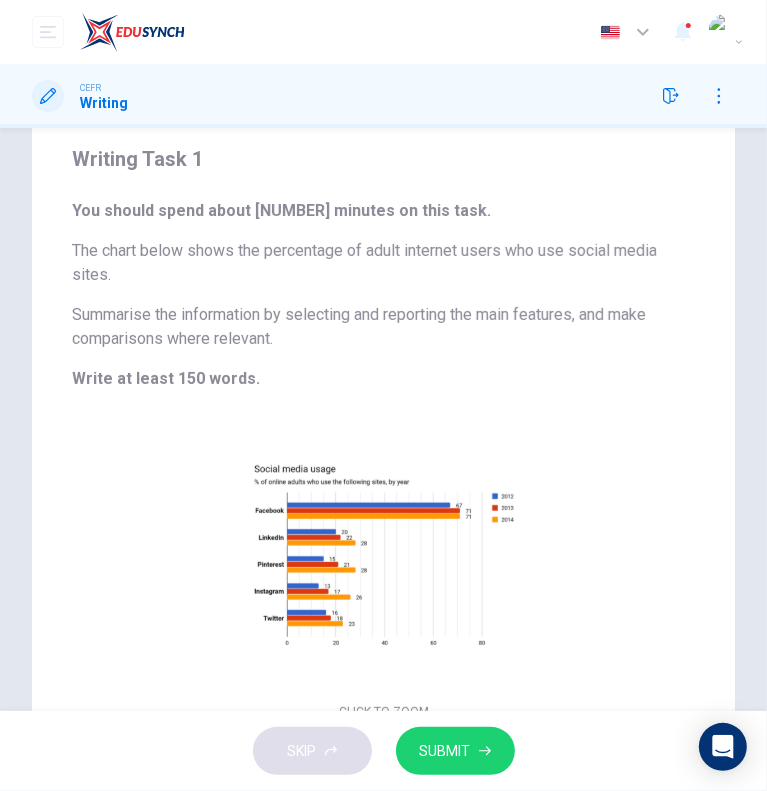 scroll, scrollTop: 0, scrollLeft: 0, axis: both 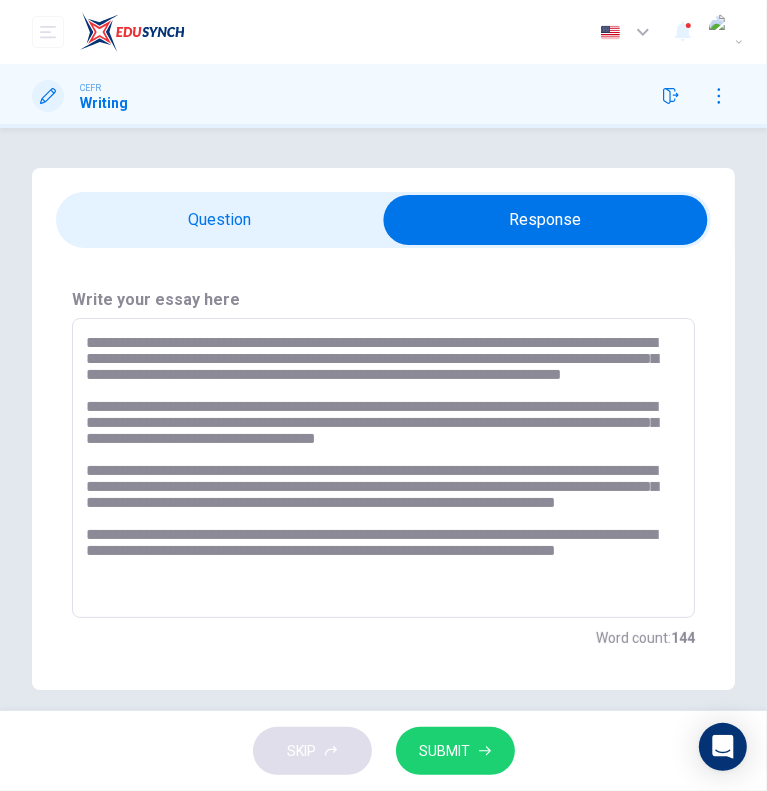 click on "**********" at bounding box center [378, 468] 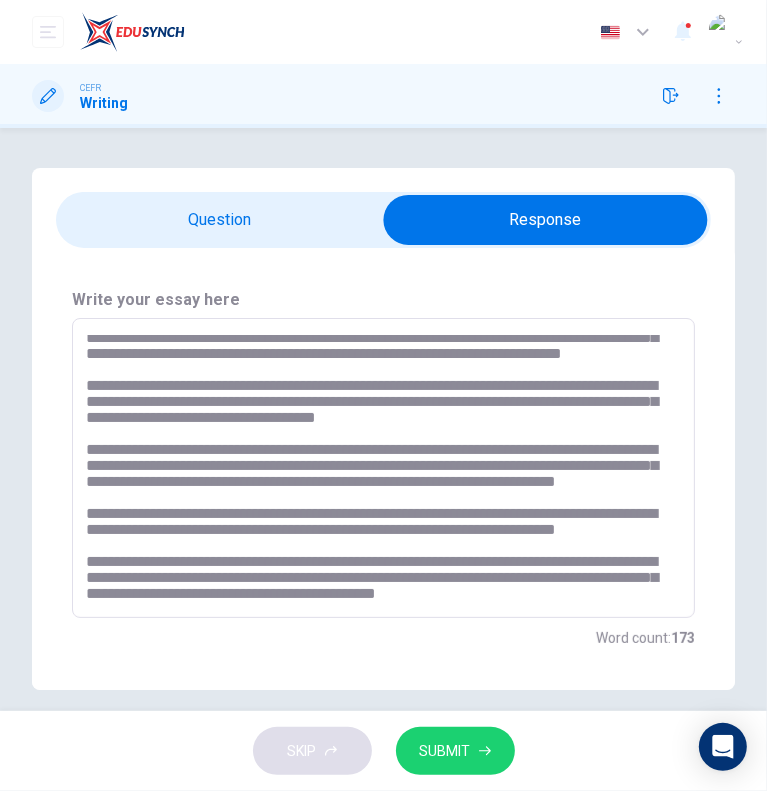 scroll, scrollTop: 86, scrollLeft: 0, axis: vertical 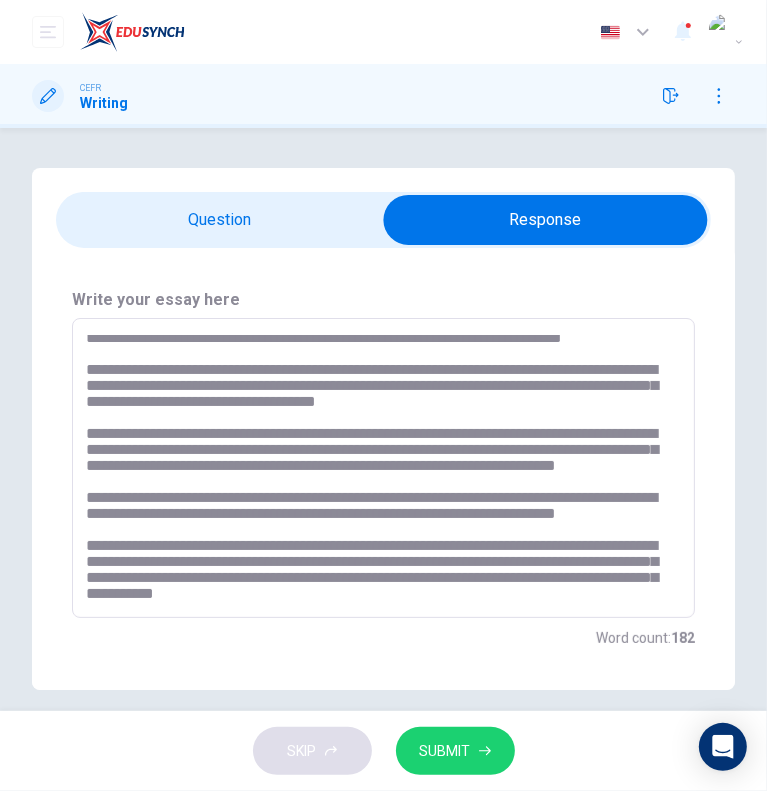 click at bounding box center (378, 468) 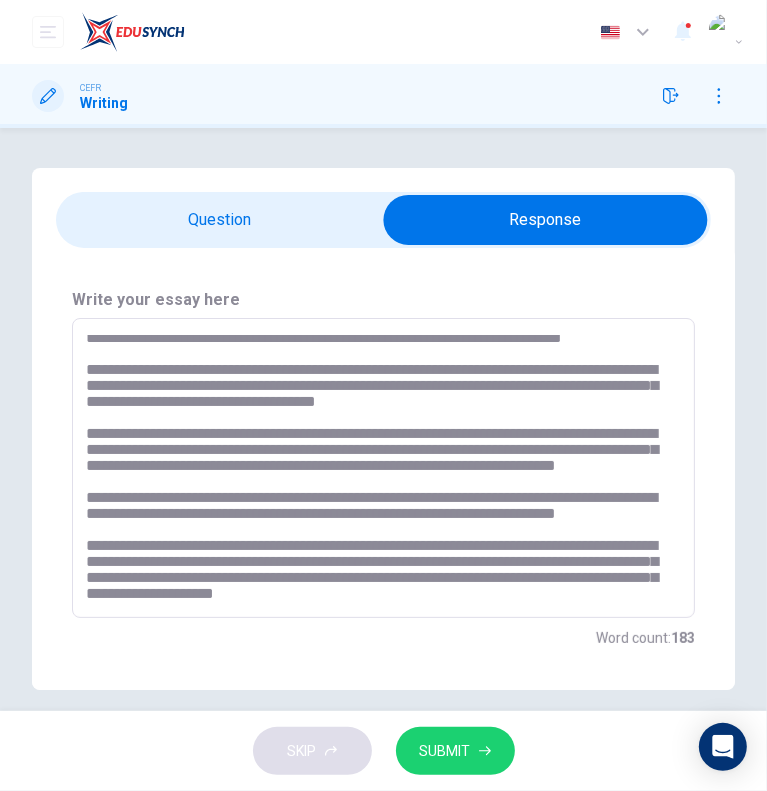 click at bounding box center (378, 468) 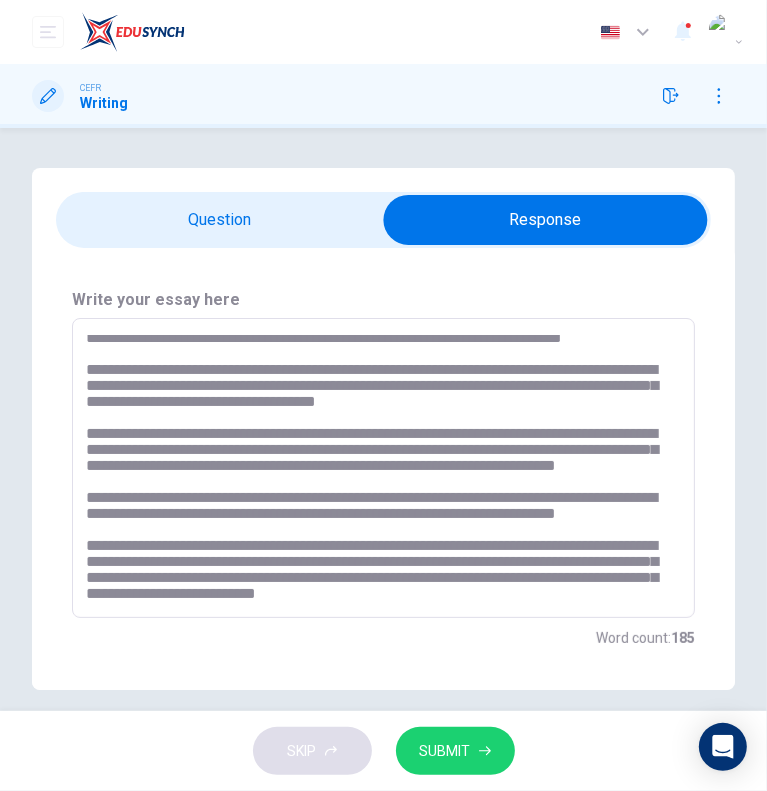 scroll, scrollTop: 87, scrollLeft: 0, axis: vertical 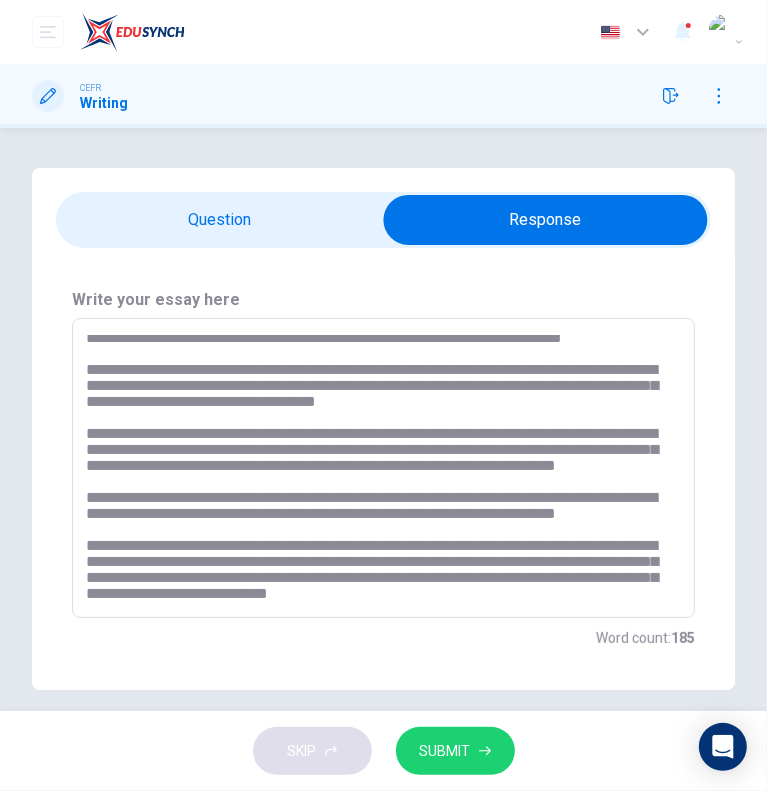click at bounding box center [378, 468] 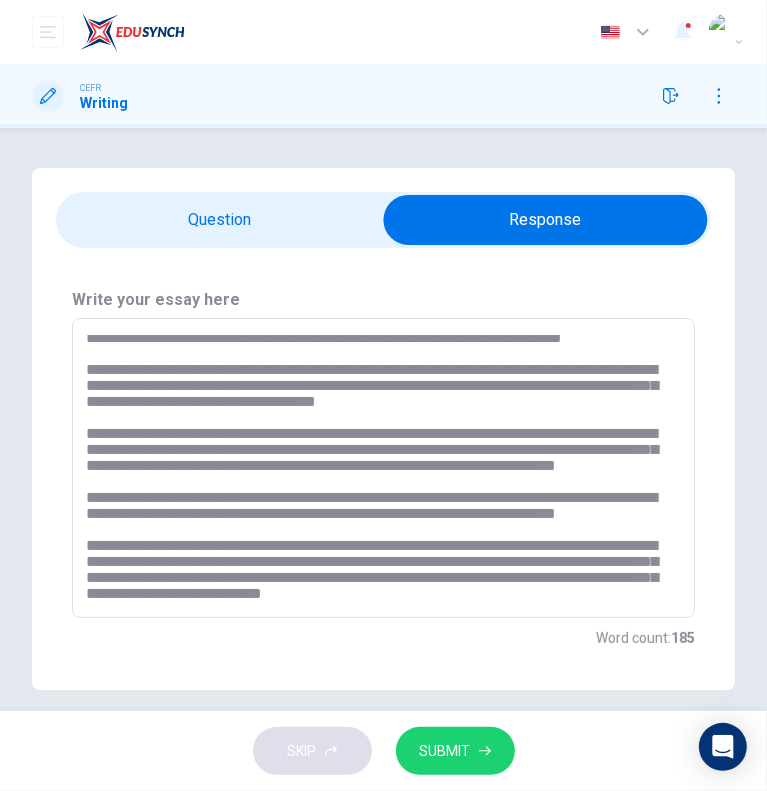 click at bounding box center (378, 468) 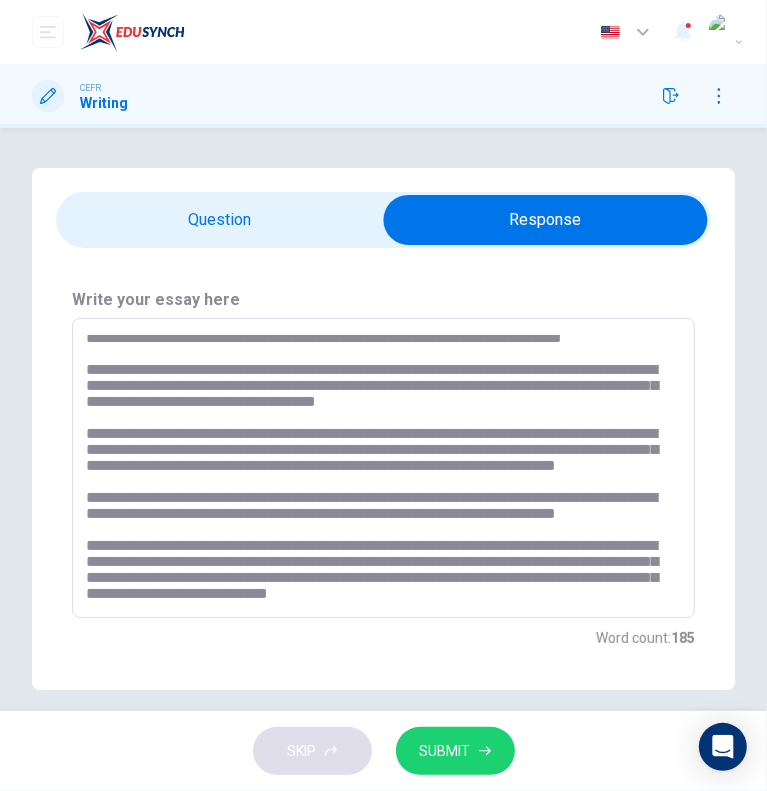 scroll, scrollTop: 102, scrollLeft: 0, axis: vertical 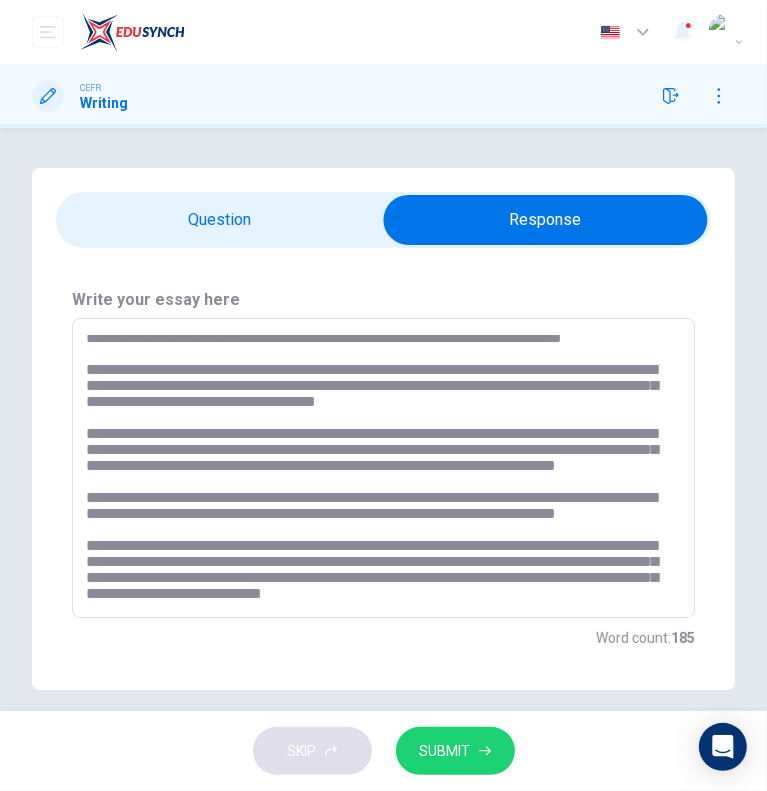 click at bounding box center [378, 468] 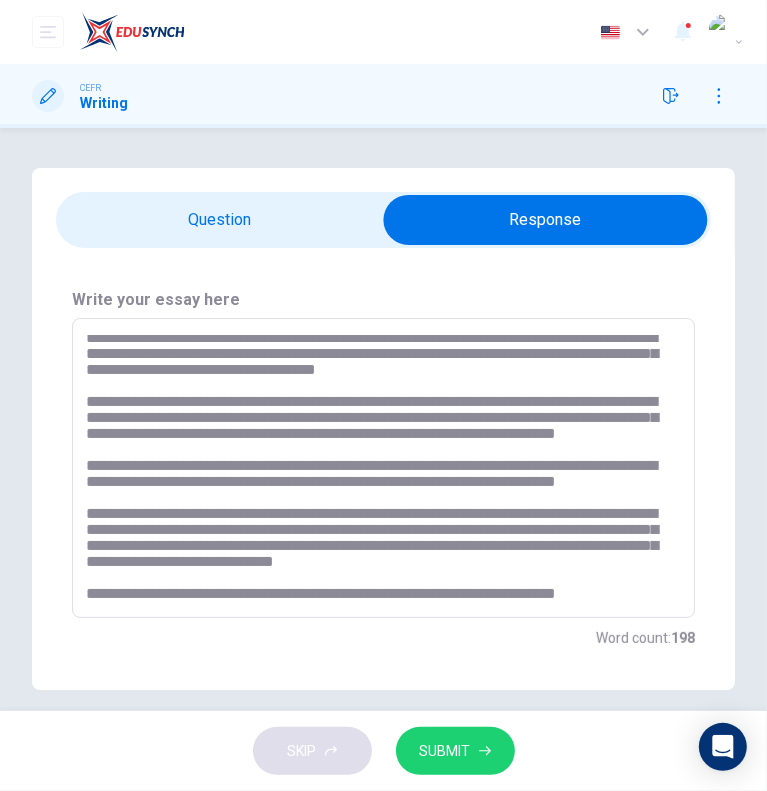 scroll, scrollTop: 150, scrollLeft: 0, axis: vertical 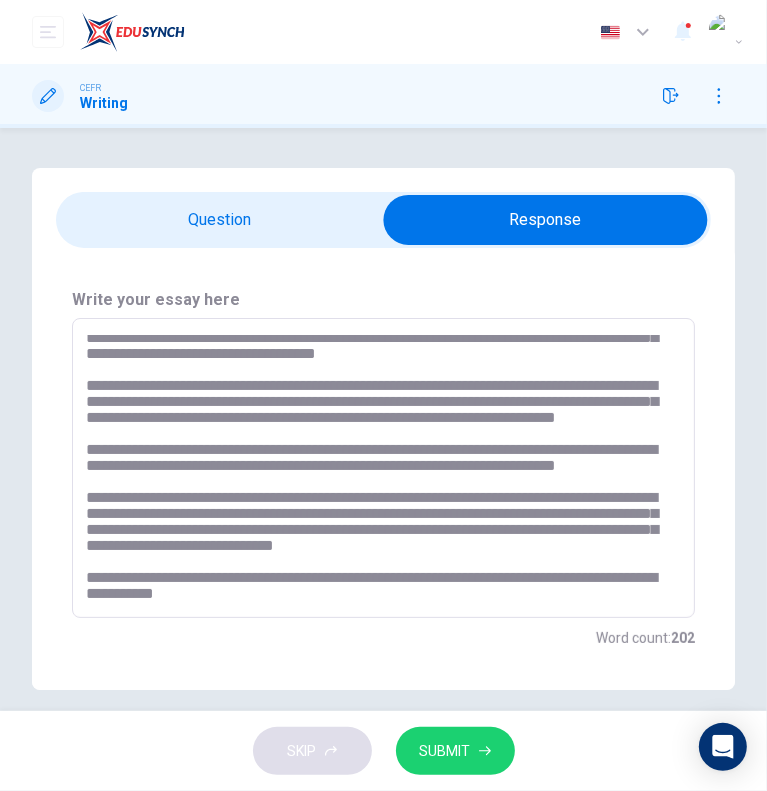 click at bounding box center (378, 468) 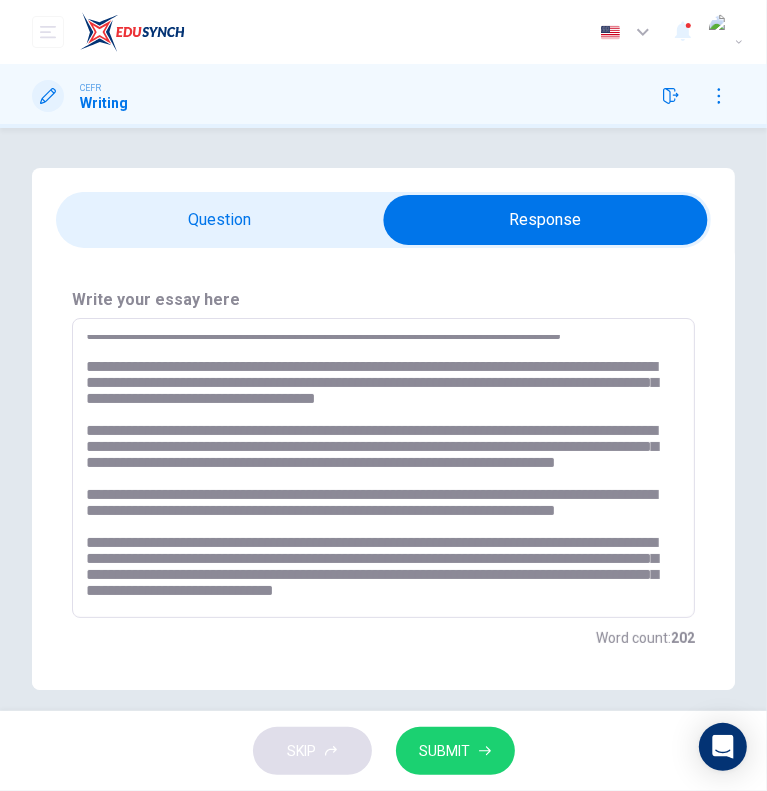 scroll, scrollTop: 0, scrollLeft: 0, axis: both 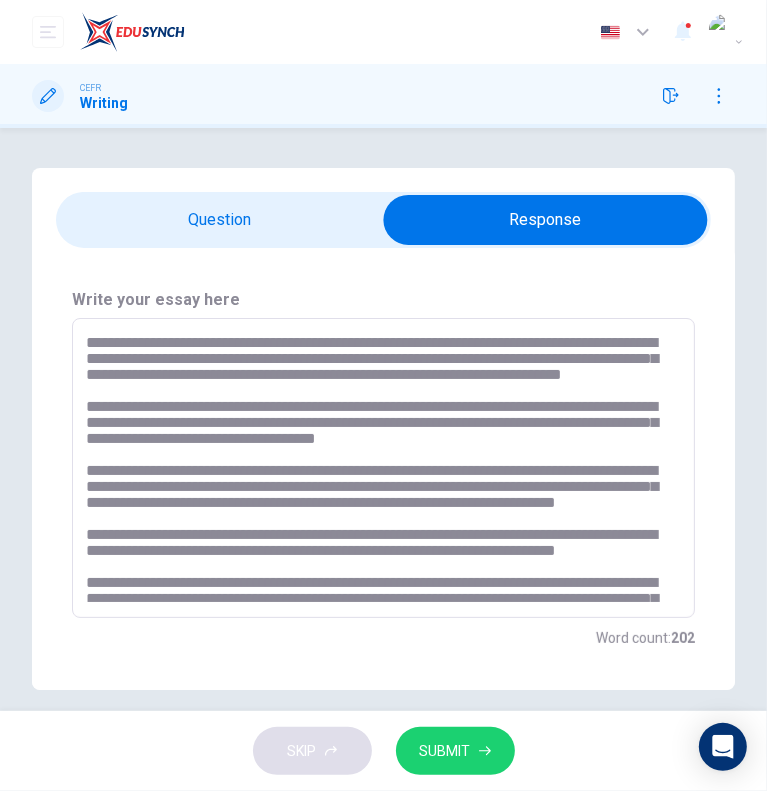 drag, startPoint x: 321, startPoint y: 593, endPoint x: 88, endPoint y: 333, distance: 349.12604 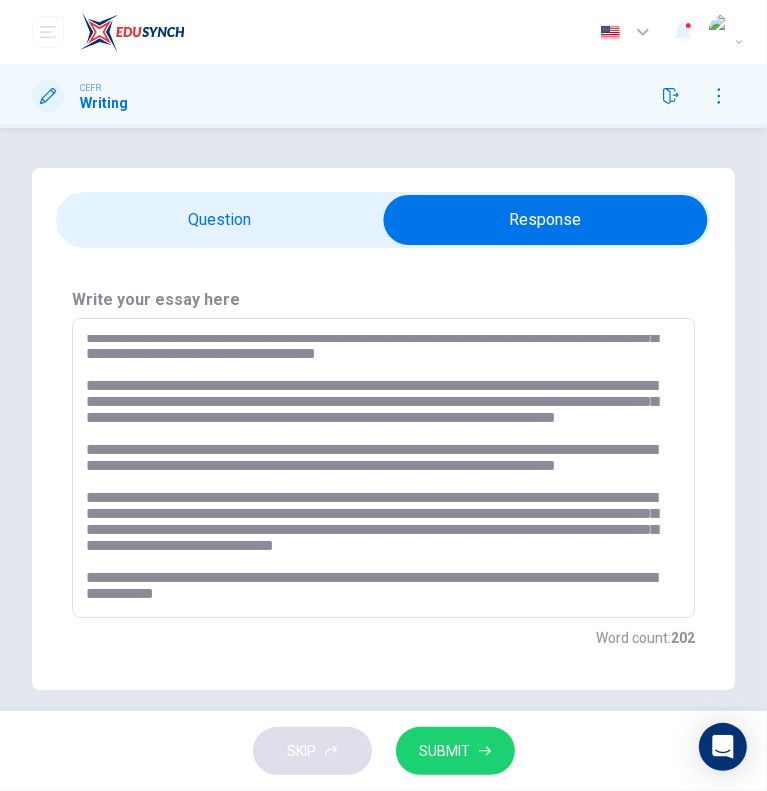 click at bounding box center [378, 468] 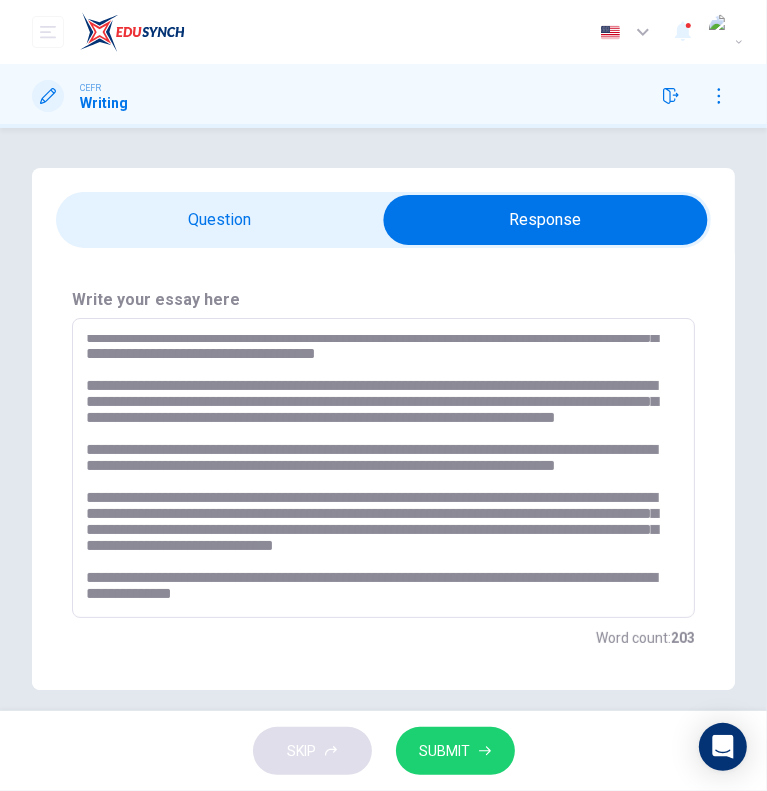 type on "**********" 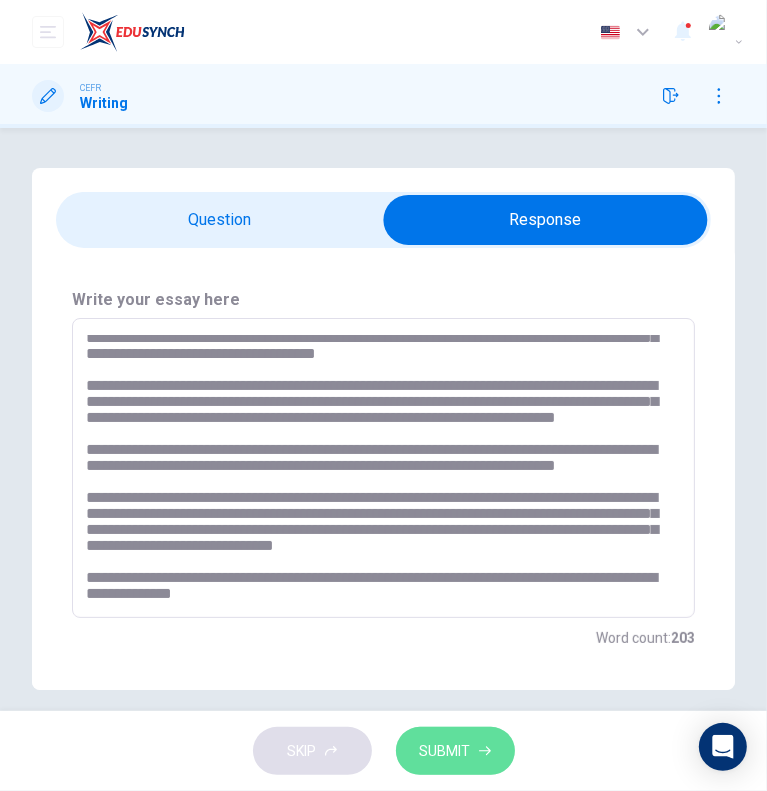 click on "SUBMIT" at bounding box center [455, 751] 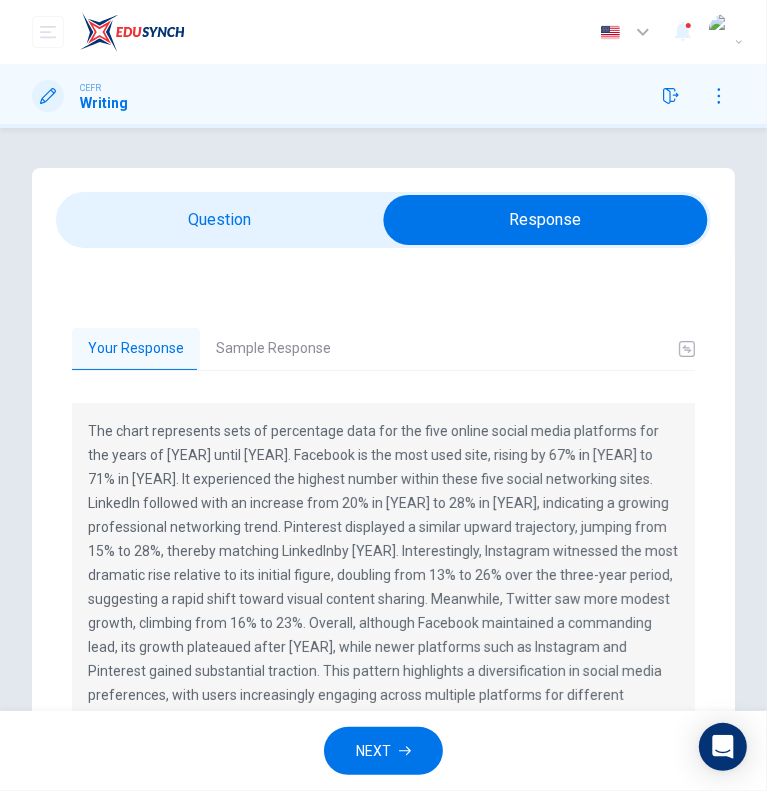 scroll, scrollTop: 72, scrollLeft: 0, axis: vertical 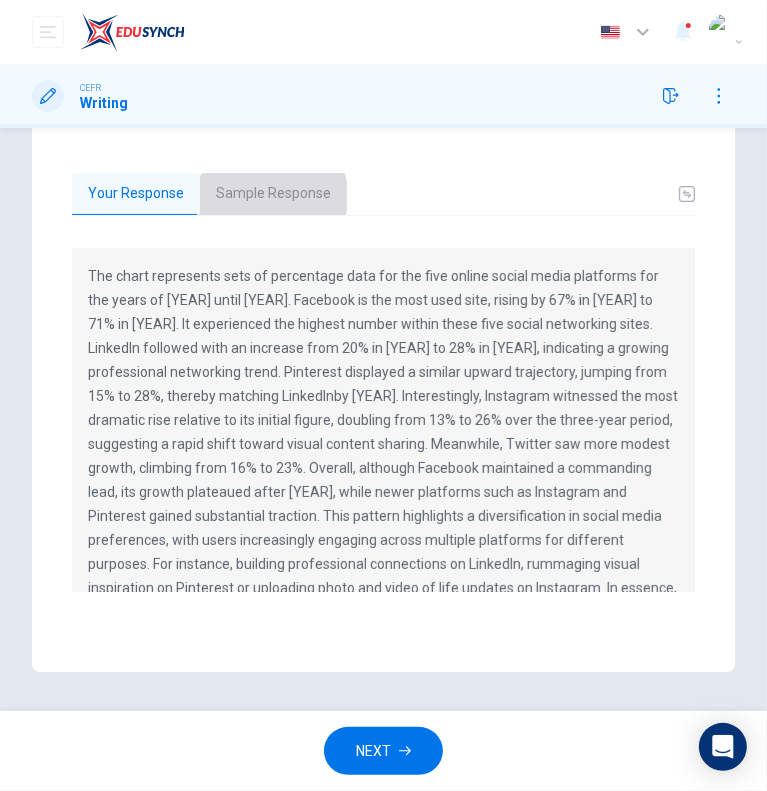 click on "Sample Response" at bounding box center [273, 194] 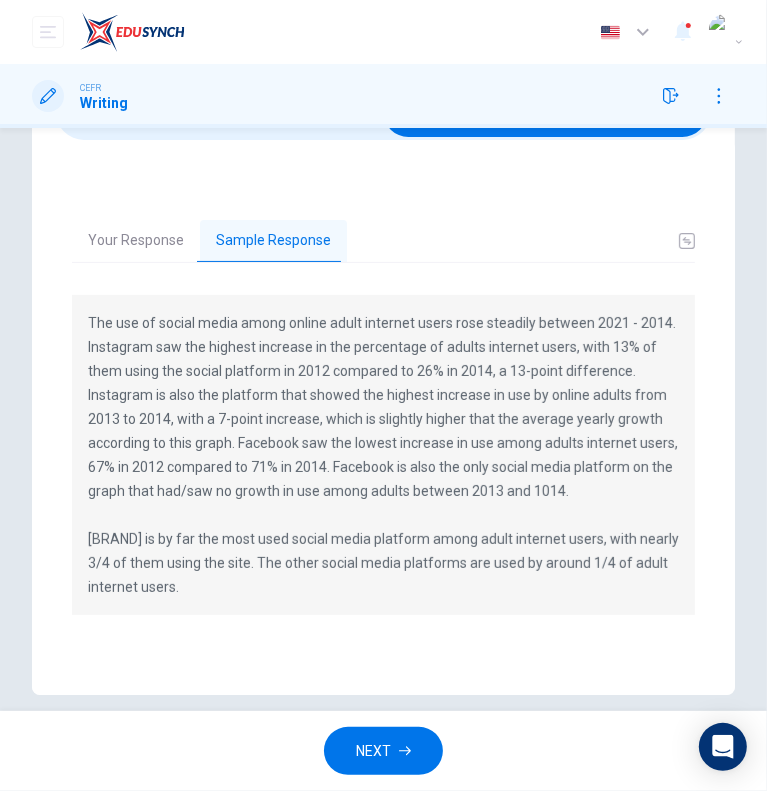 scroll, scrollTop: 108, scrollLeft: 0, axis: vertical 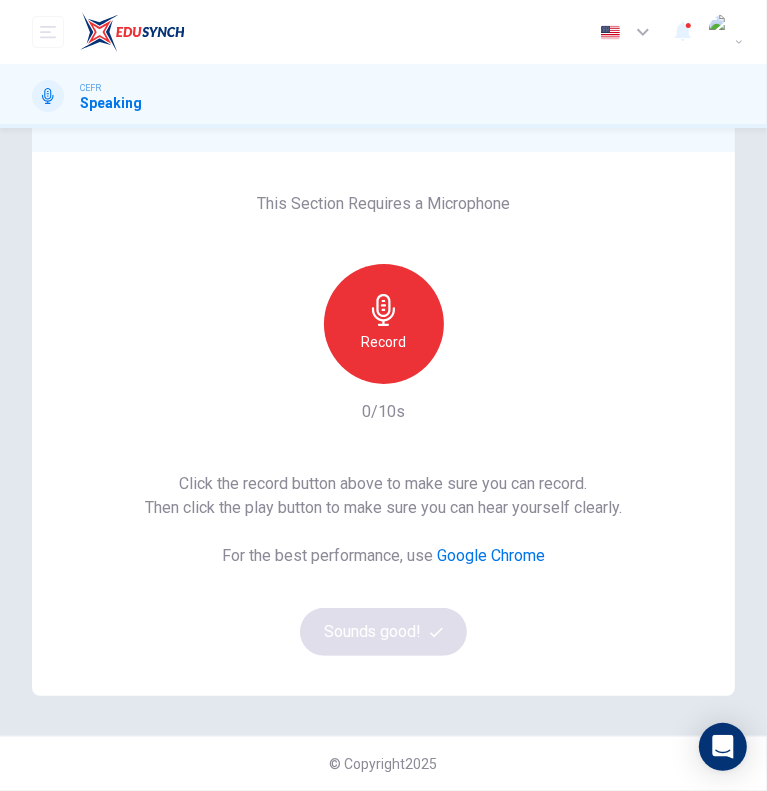 click on "0/10s" at bounding box center [383, 412] 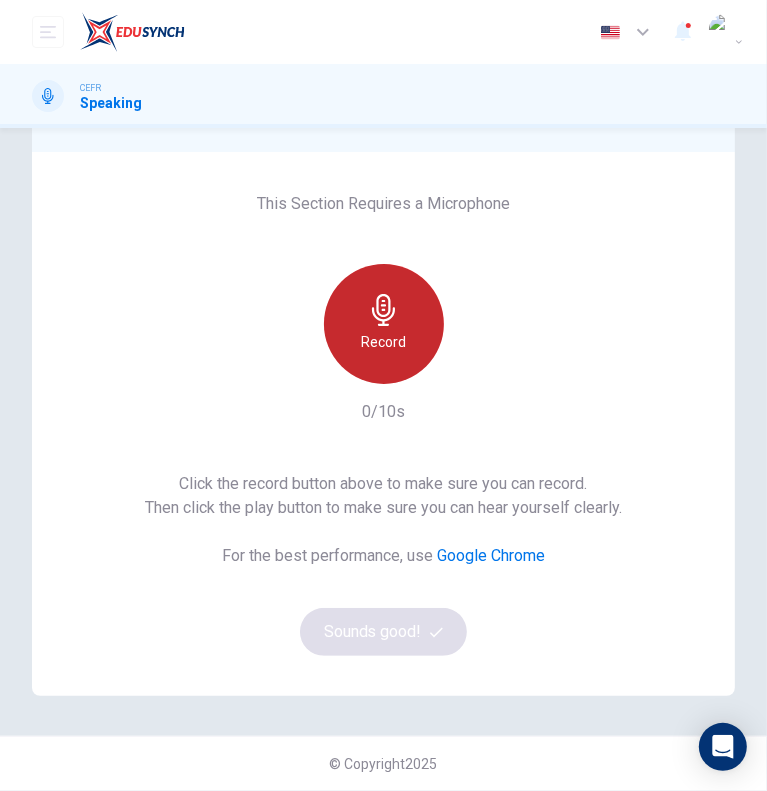 click at bounding box center [384, 310] 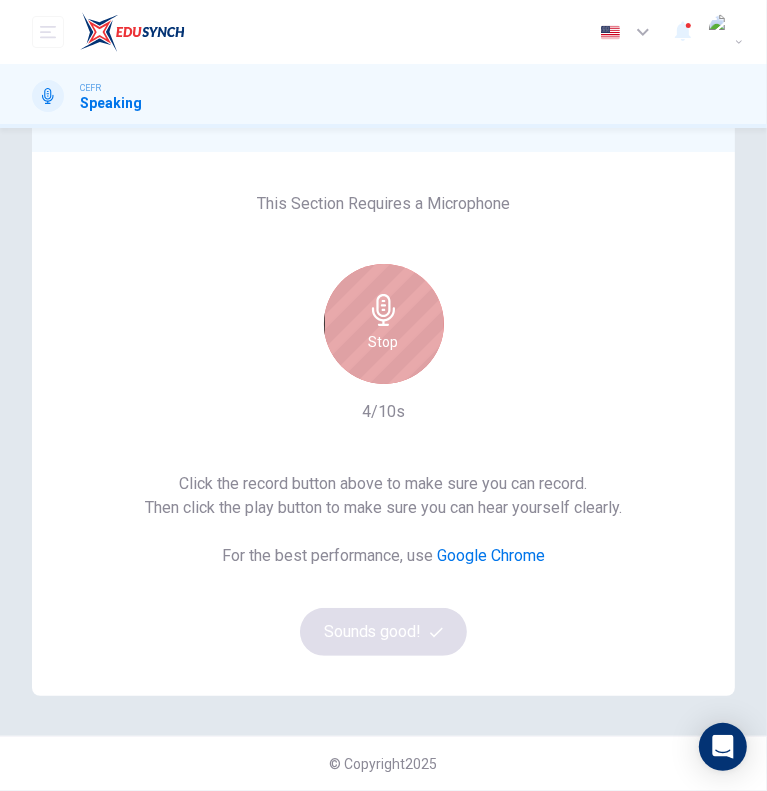 click at bounding box center (383, 310) 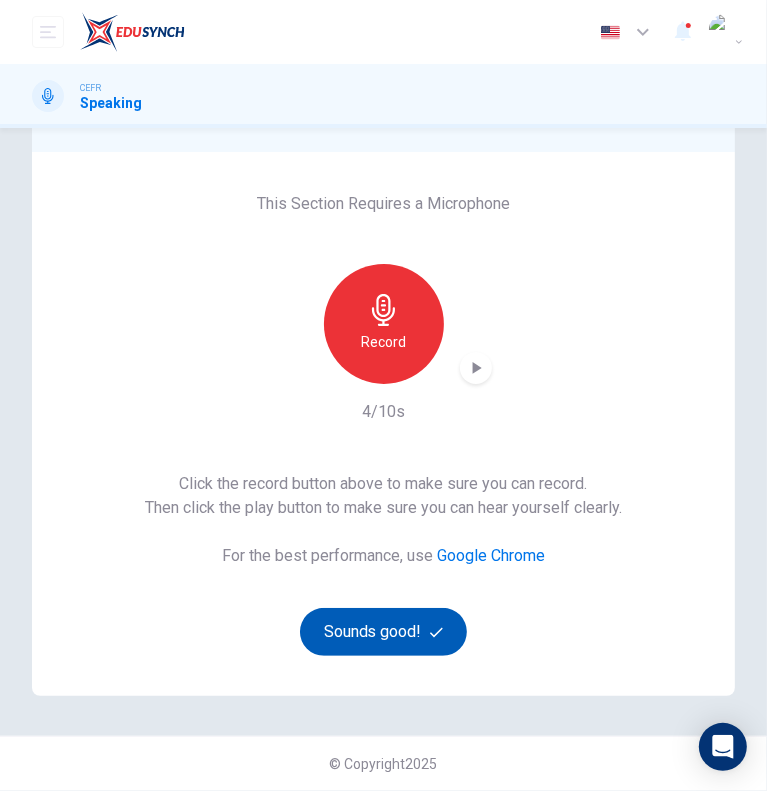 click on "Sounds good!" at bounding box center [384, 632] 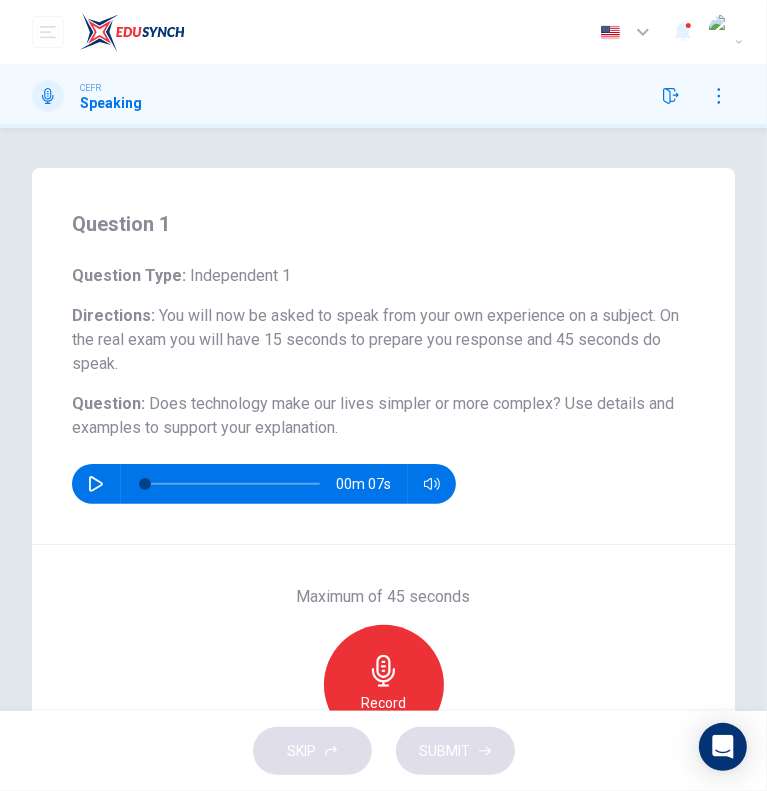 scroll, scrollTop: 153, scrollLeft: 0, axis: vertical 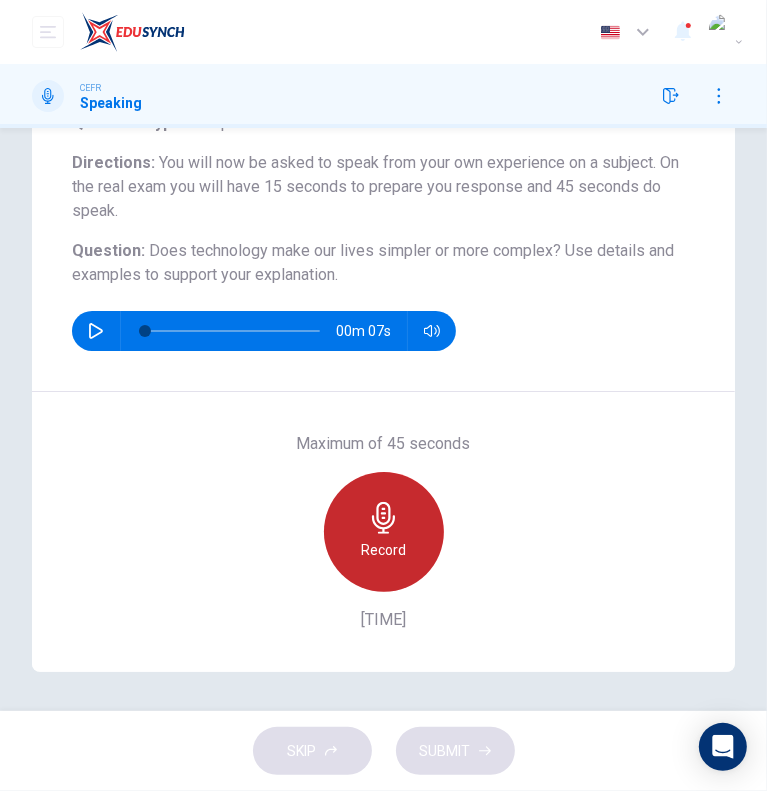 click at bounding box center [384, 518] 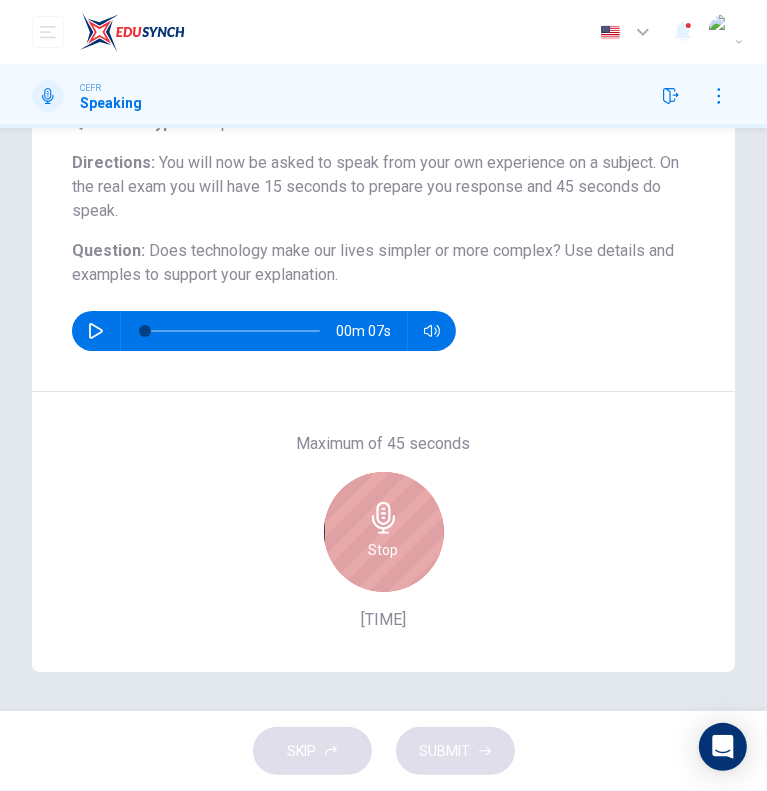 click at bounding box center [384, 518] 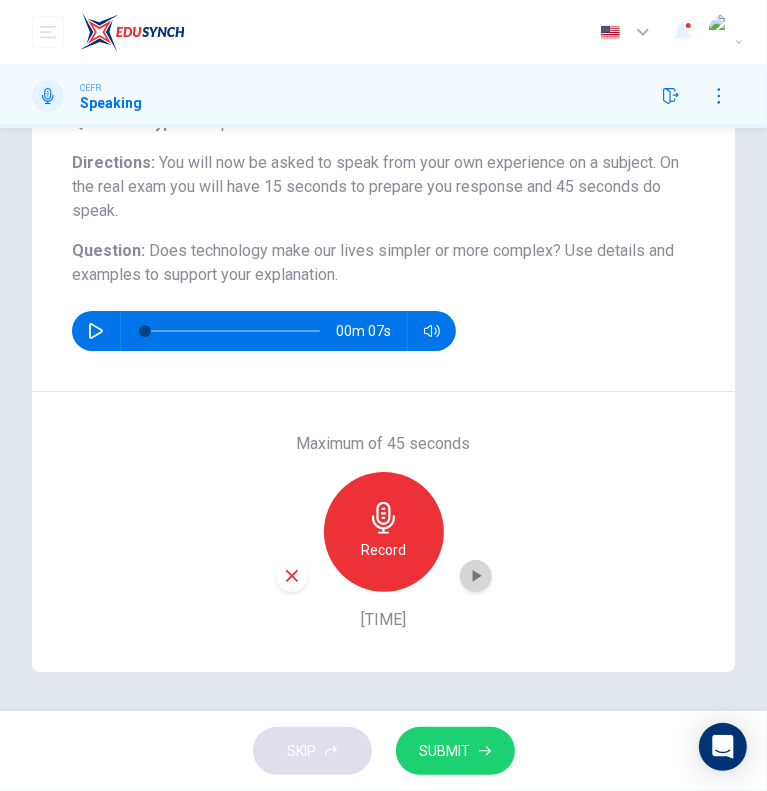click at bounding box center (476, 576) 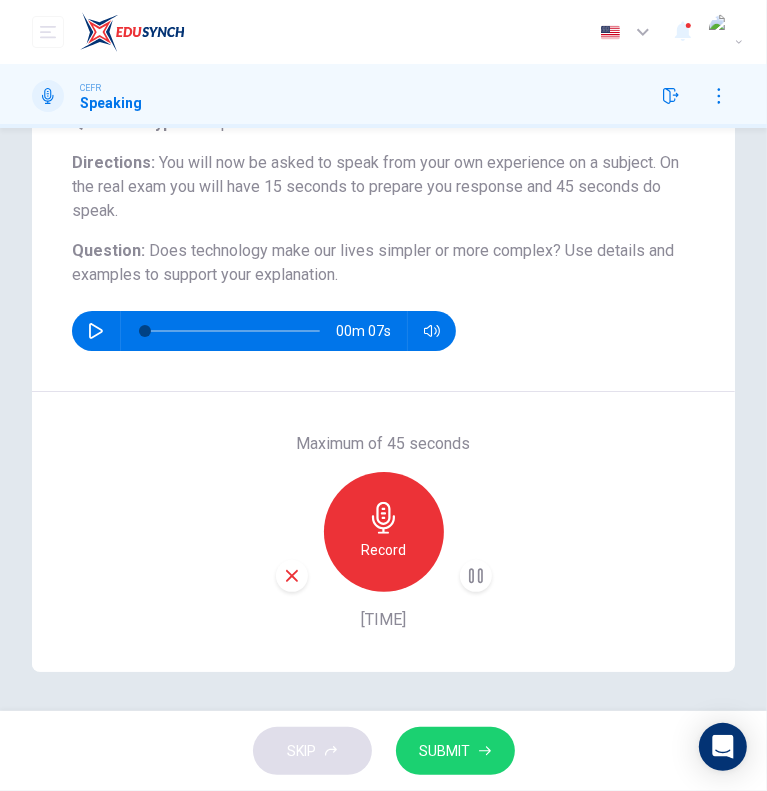 click on "SUBMIT" at bounding box center [445, 751] 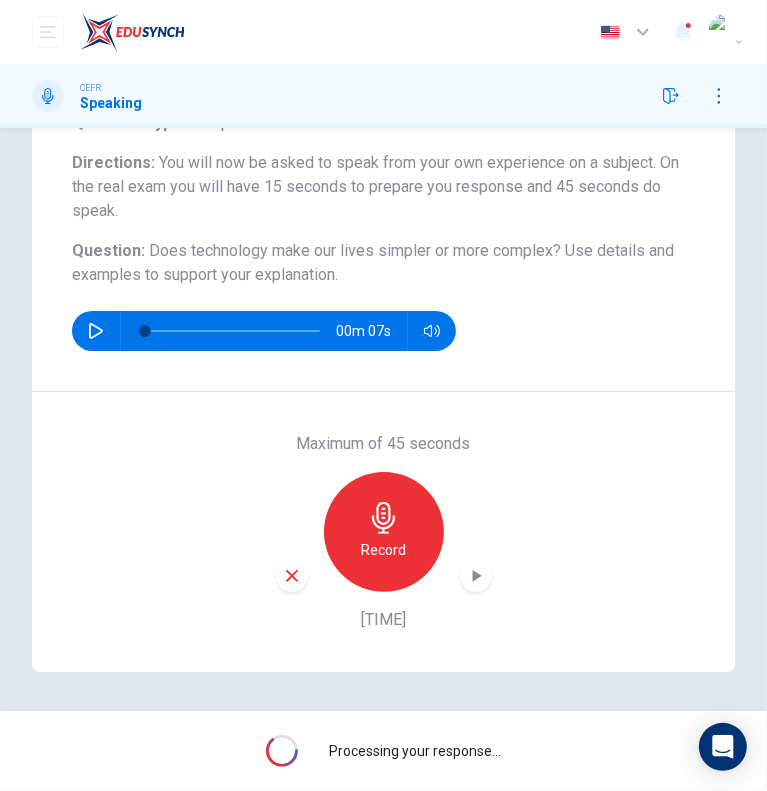 scroll, scrollTop: 99, scrollLeft: 0, axis: vertical 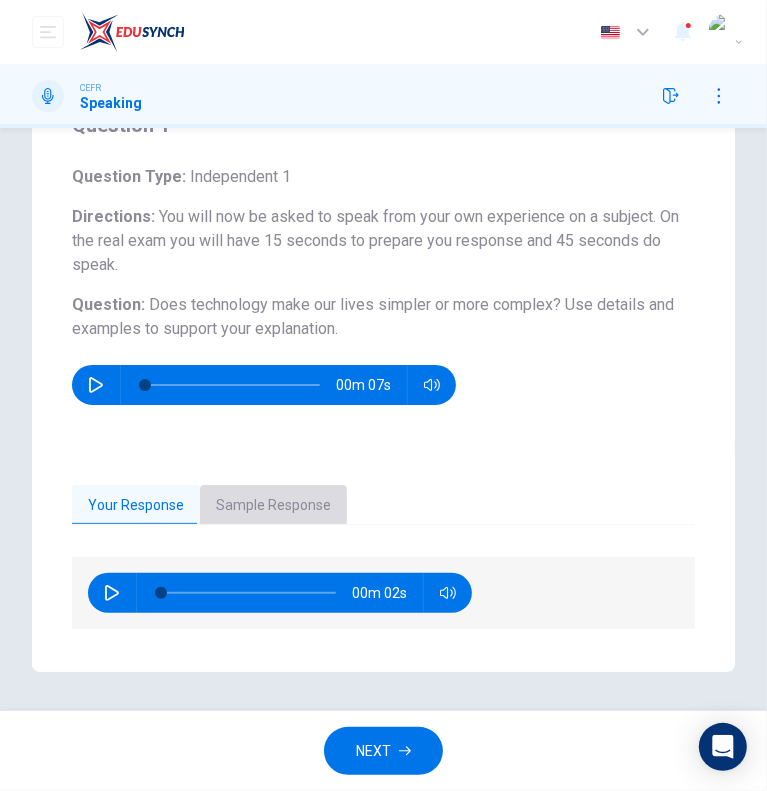 click on "Sample Response" at bounding box center [273, 506] 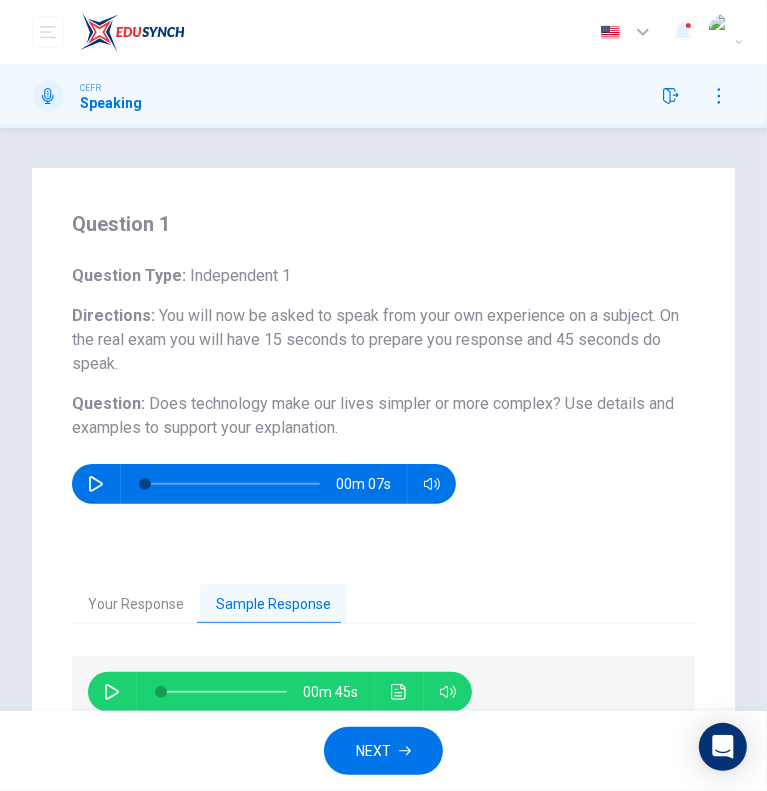 scroll, scrollTop: 99, scrollLeft: 0, axis: vertical 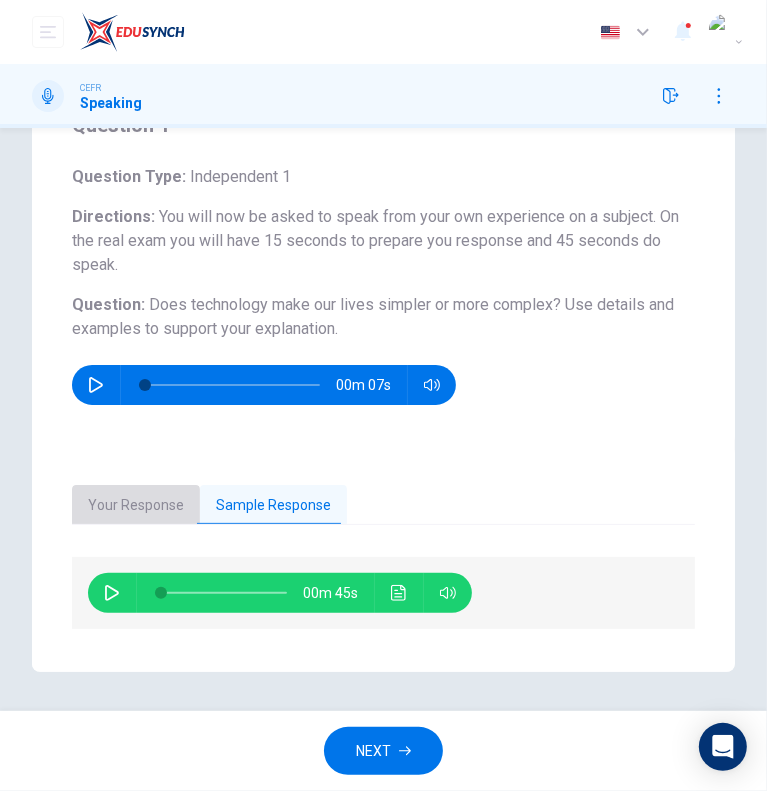 click on "Your Response" at bounding box center [136, 506] 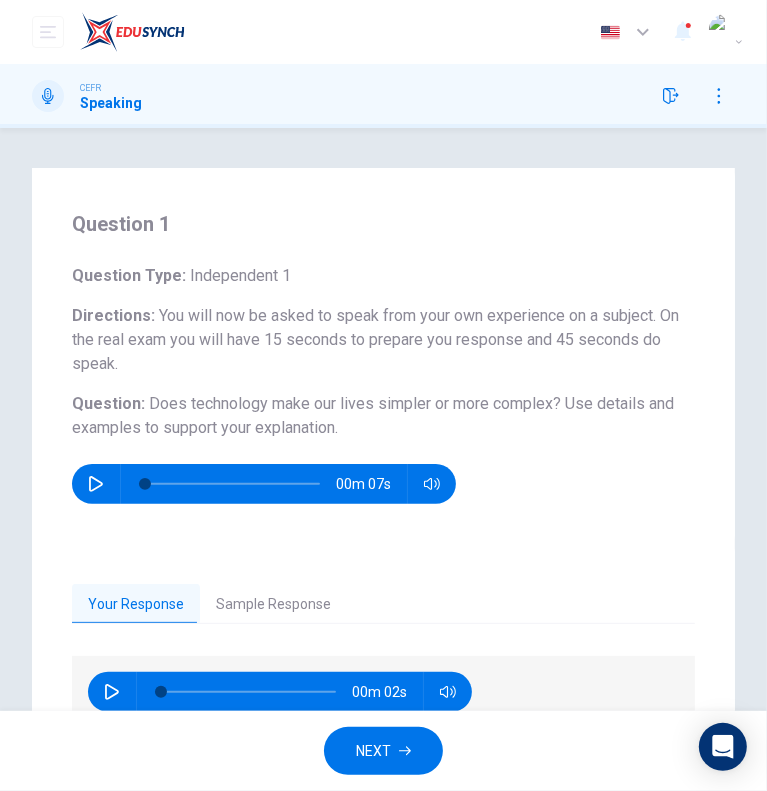 scroll, scrollTop: 99, scrollLeft: 0, axis: vertical 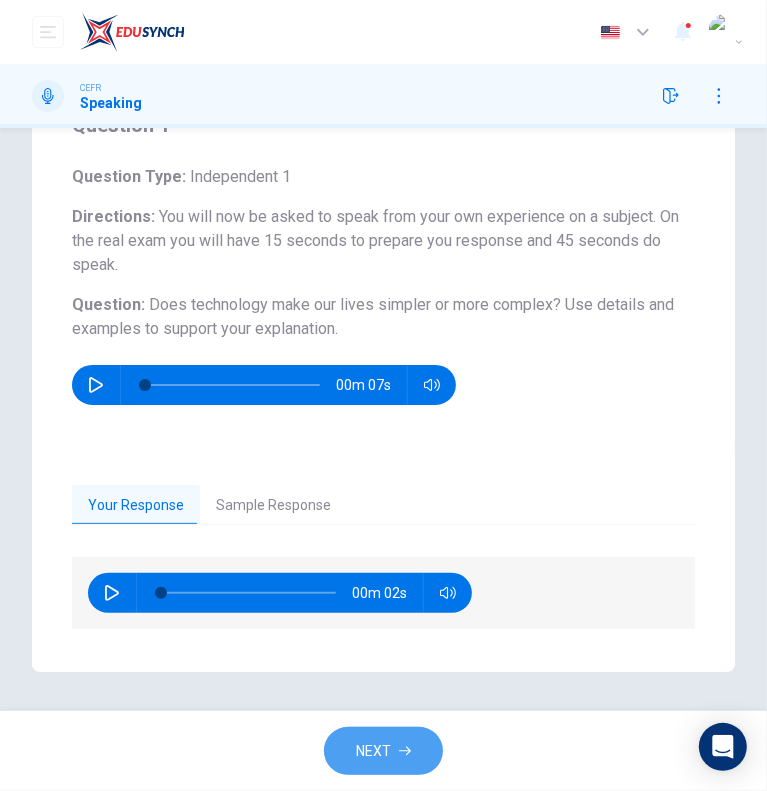 click on "NEXT" at bounding box center (383, 751) 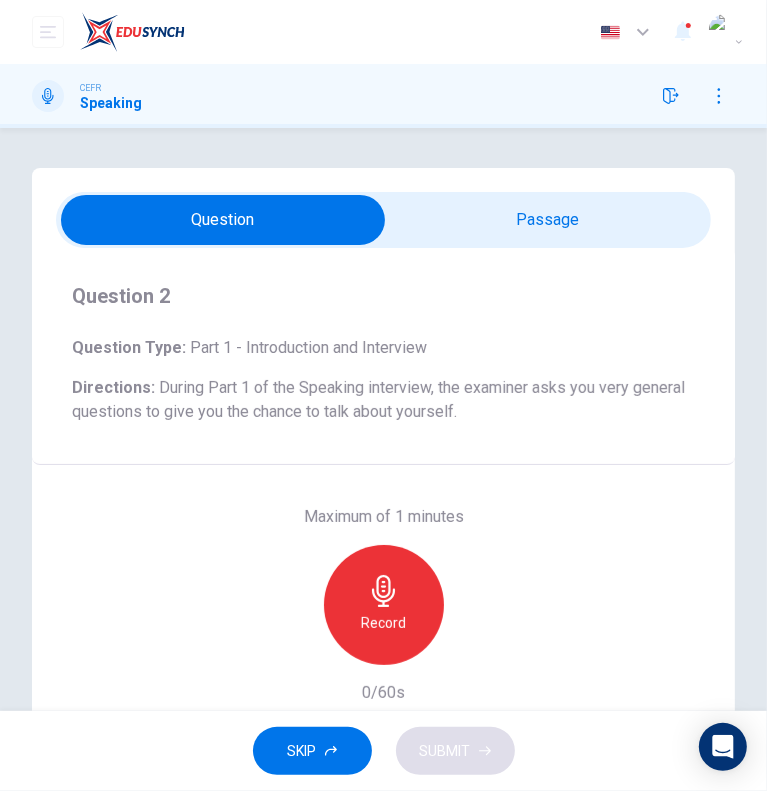 scroll, scrollTop: 73, scrollLeft: 0, axis: vertical 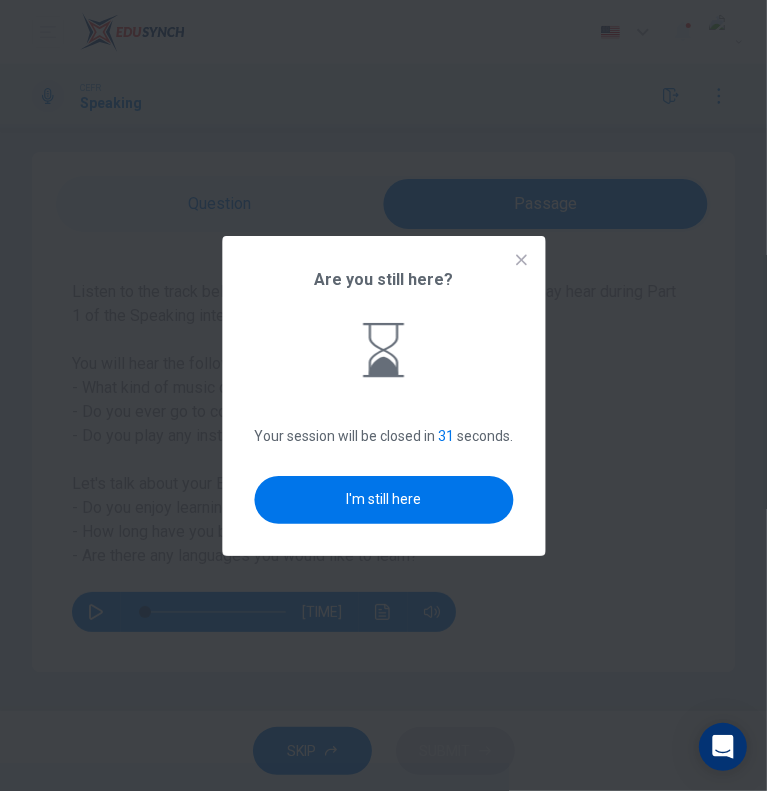 click at bounding box center (521, 260) 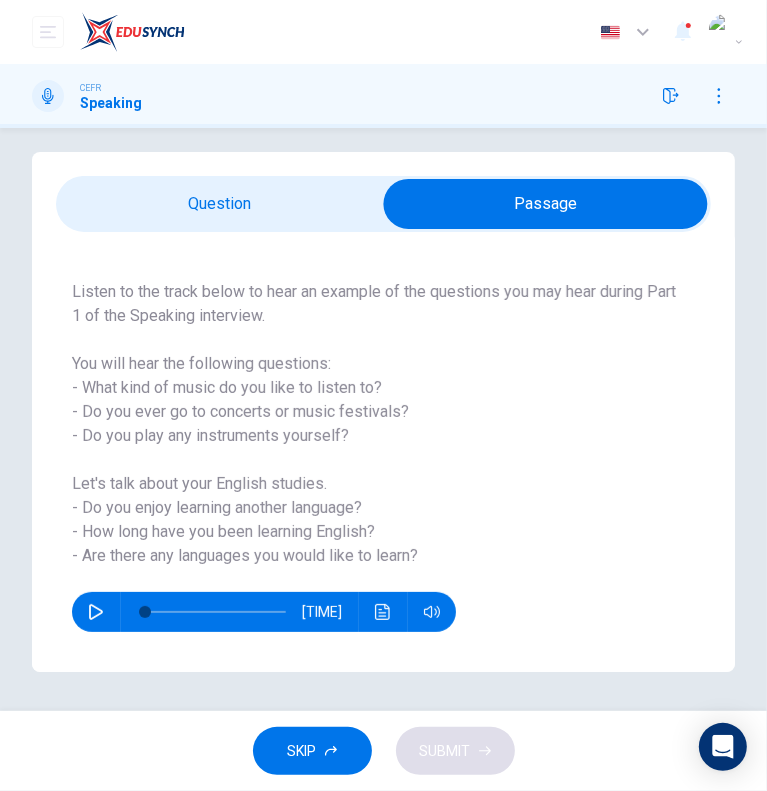 click at bounding box center [132, 32] 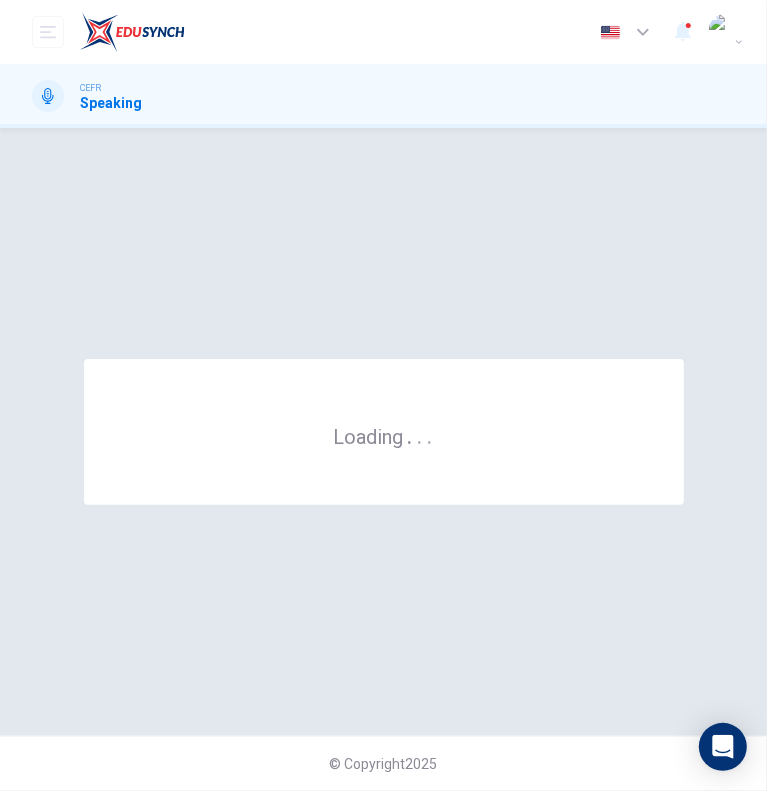 scroll, scrollTop: 0, scrollLeft: 0, axis: both 